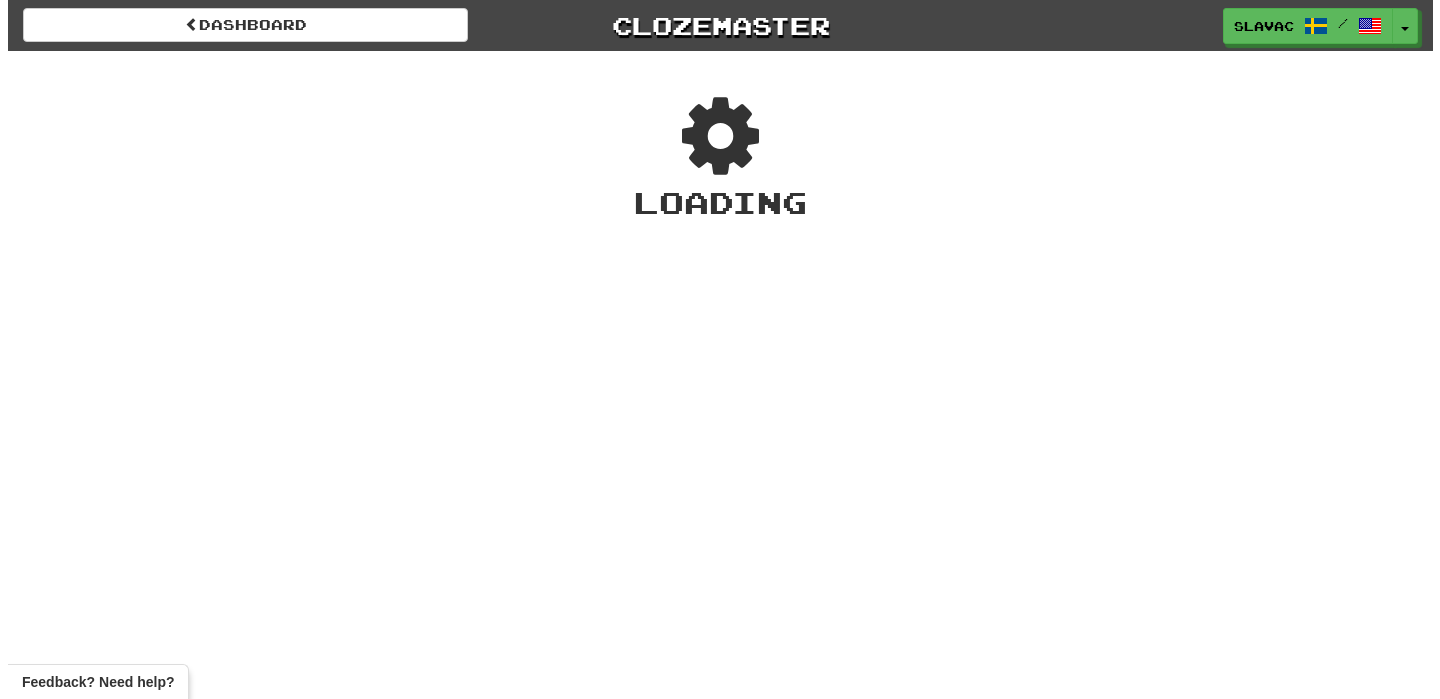 scroll, scrollTop: 0, scrollLeft: 0, axis: both 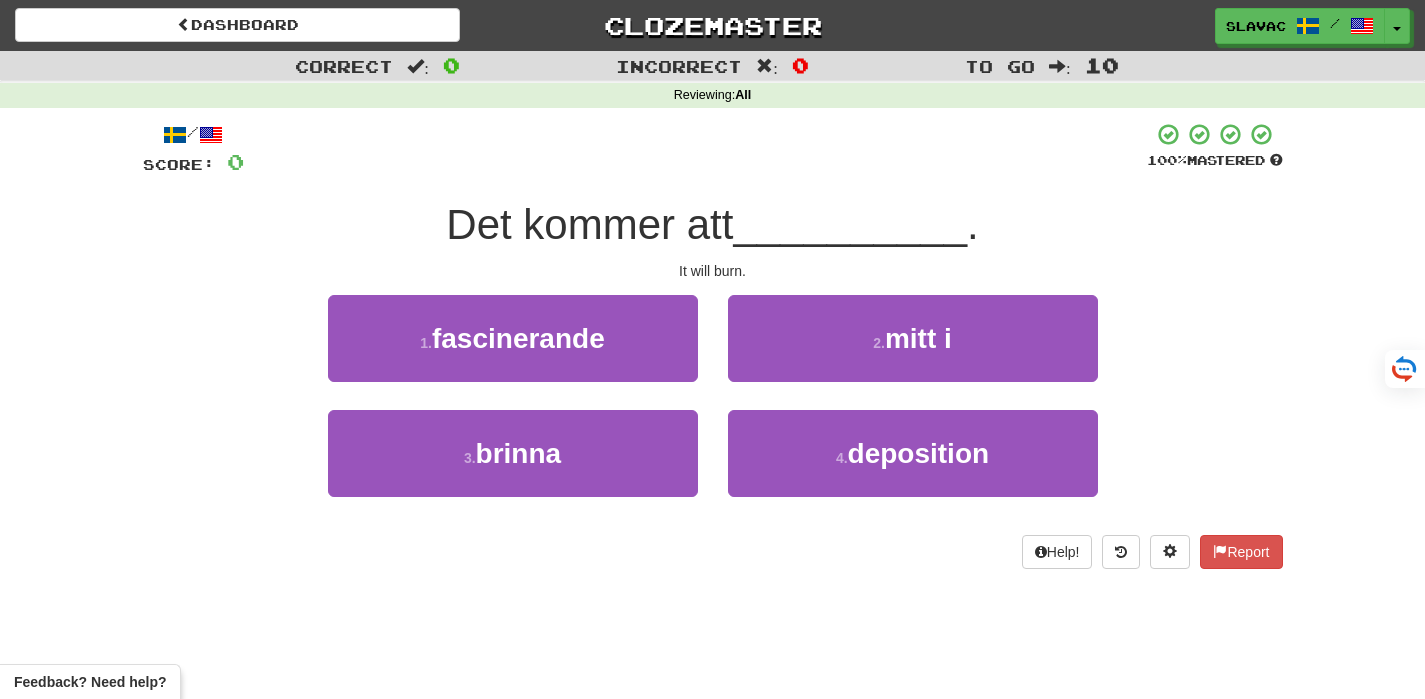 click on "Correct   :   0 Incorrect   :   0 To go   :   10 Reviewing :  All  /  Score:   0 100 %  Mastered Det kommer att  __________ . It will burn. 1 .  fascinerande 2 .  mitt i 3 .  brinna 4 .  deposition  Help!  Report" at bounding box center (712, 324) 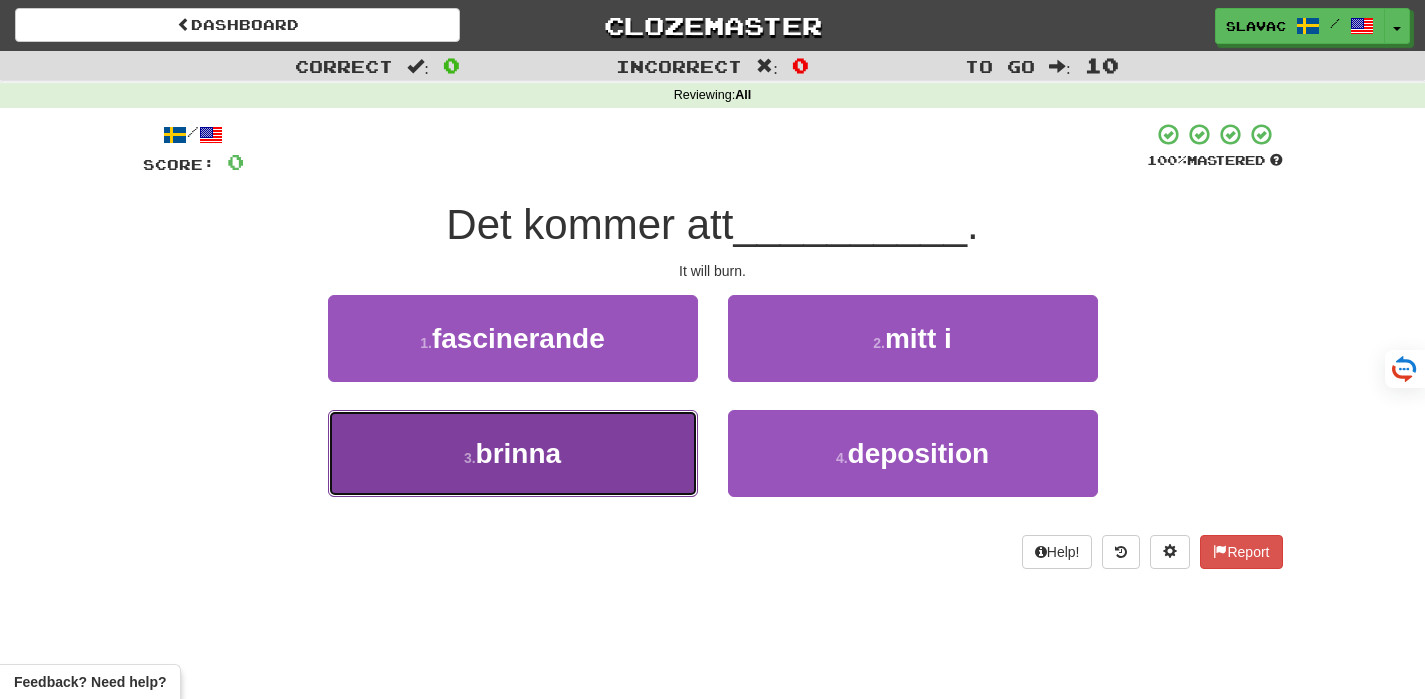 click on "3 .  brinna" at bounding box center (513, 453) 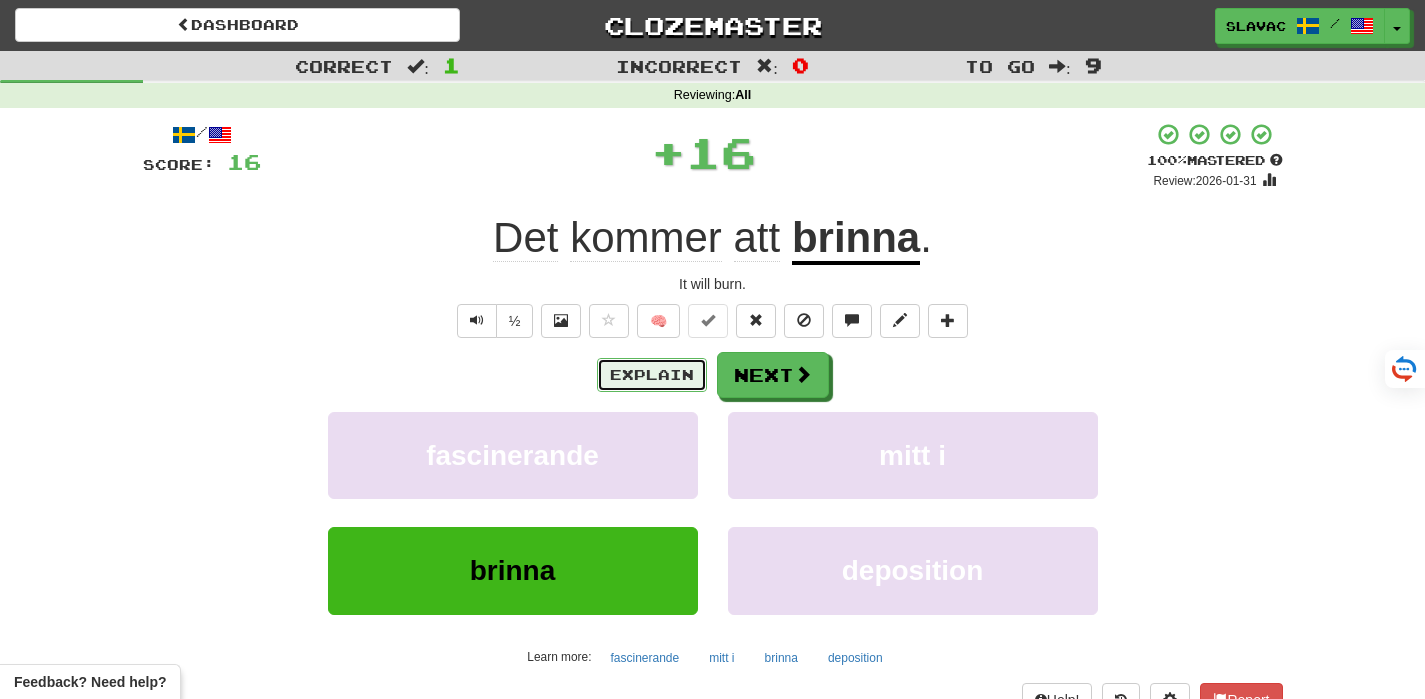 click on "Explain" at bounding box center [652, 375] 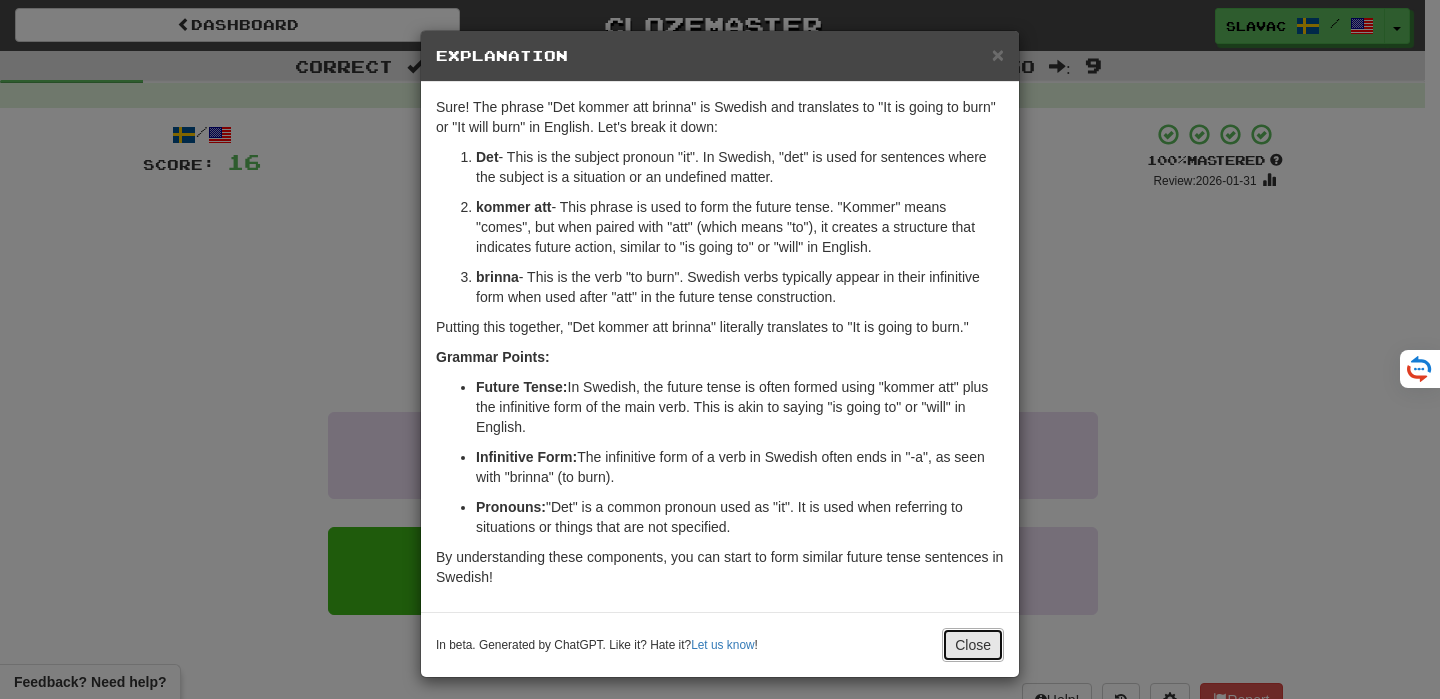 click on "Close" at bounding box center [973, 645] 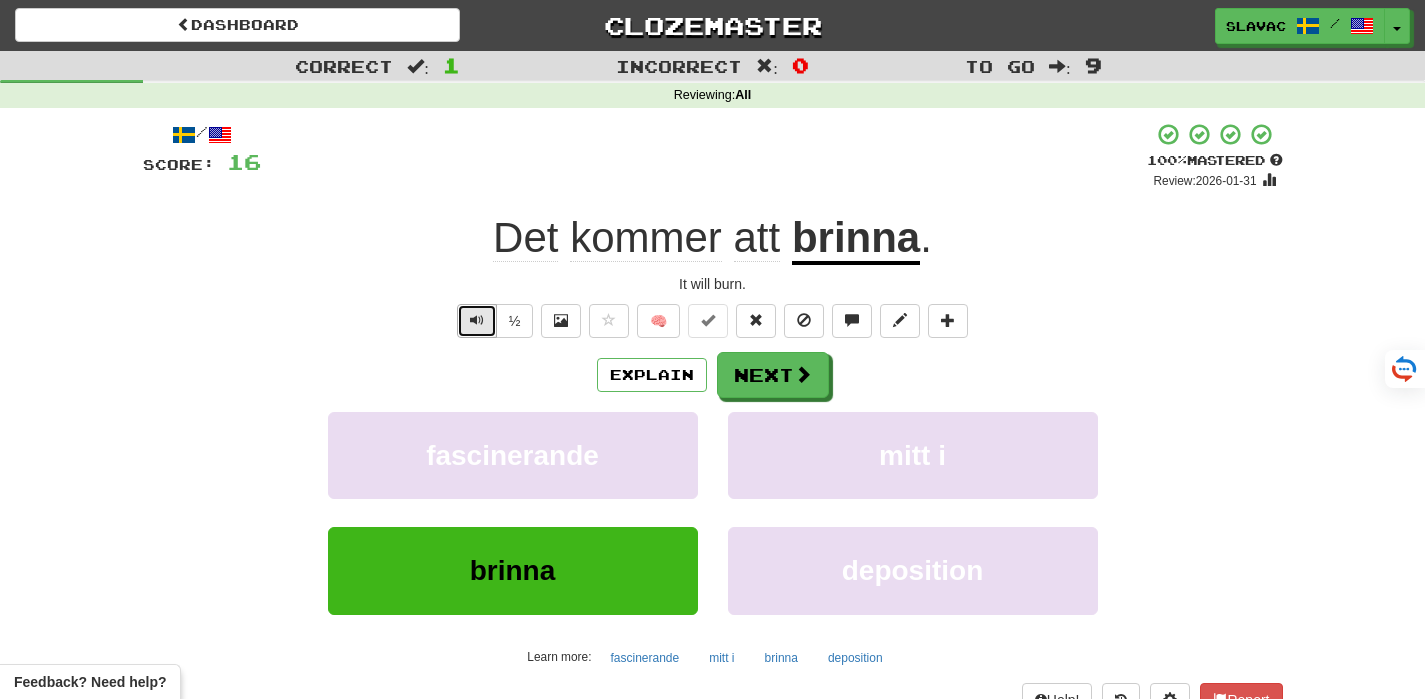 click at bounding box center [477, 321] 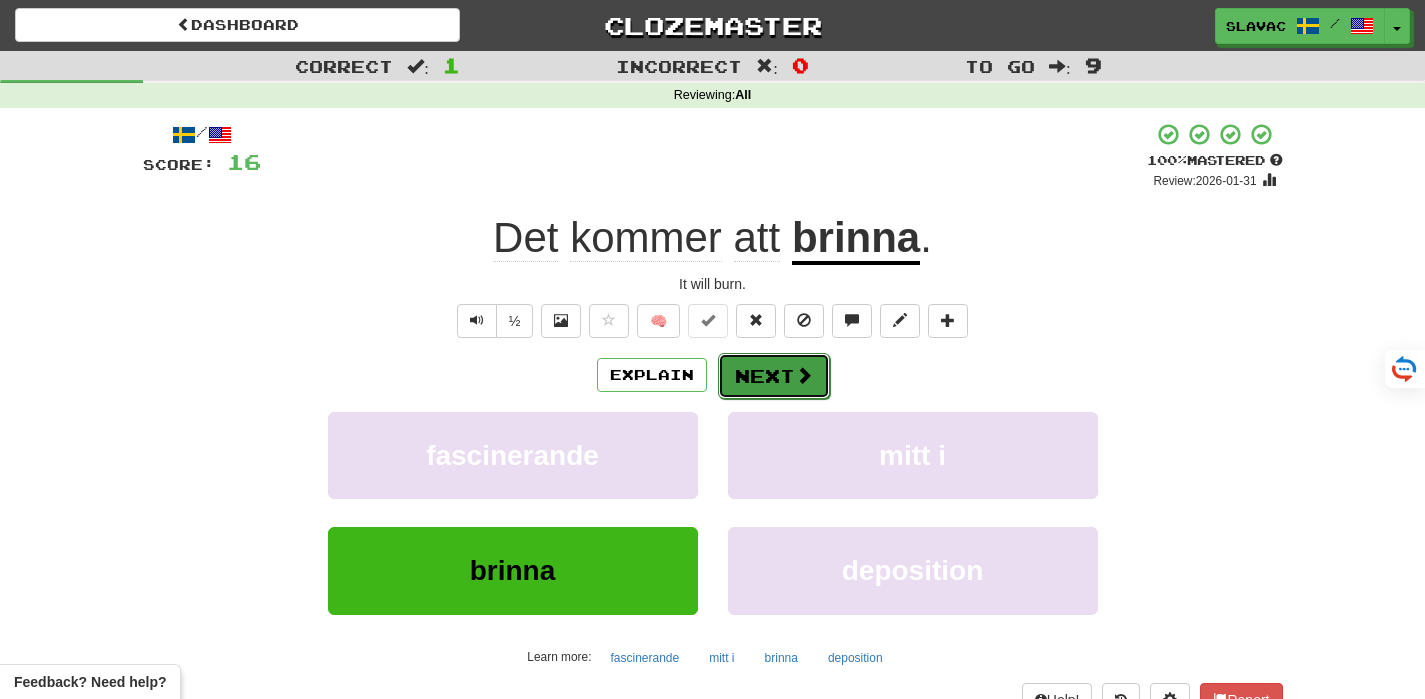 click on "Next" at bounding box center [774, 376] 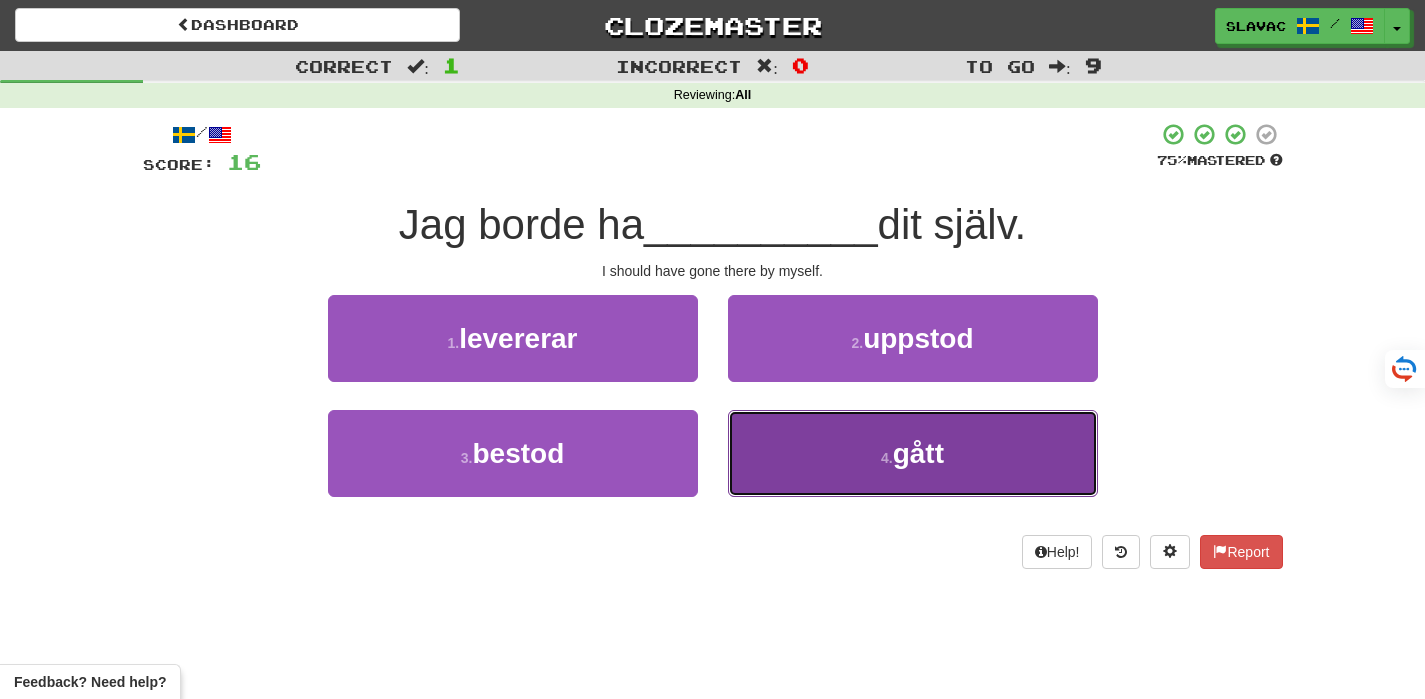 click on "4 .  gått" at bounding box center (913, 453) 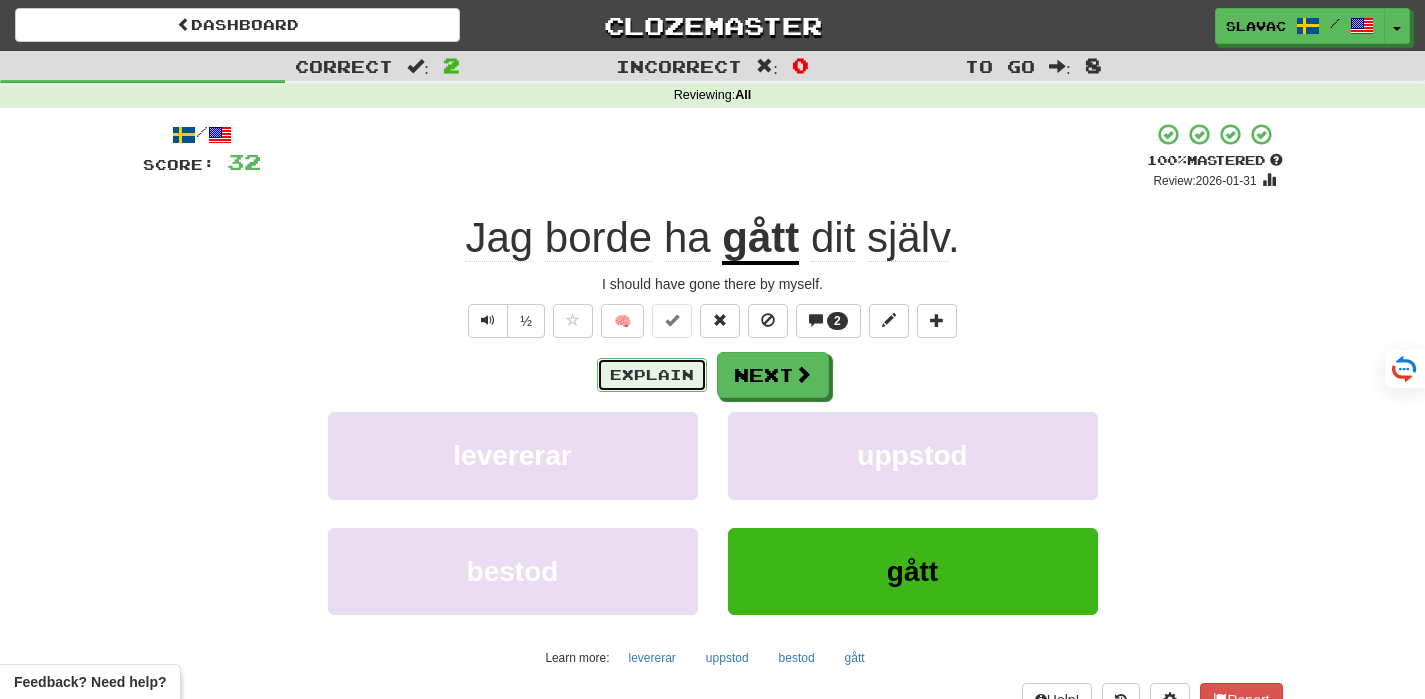 click on "Explain" at bounding box center (652, 375) 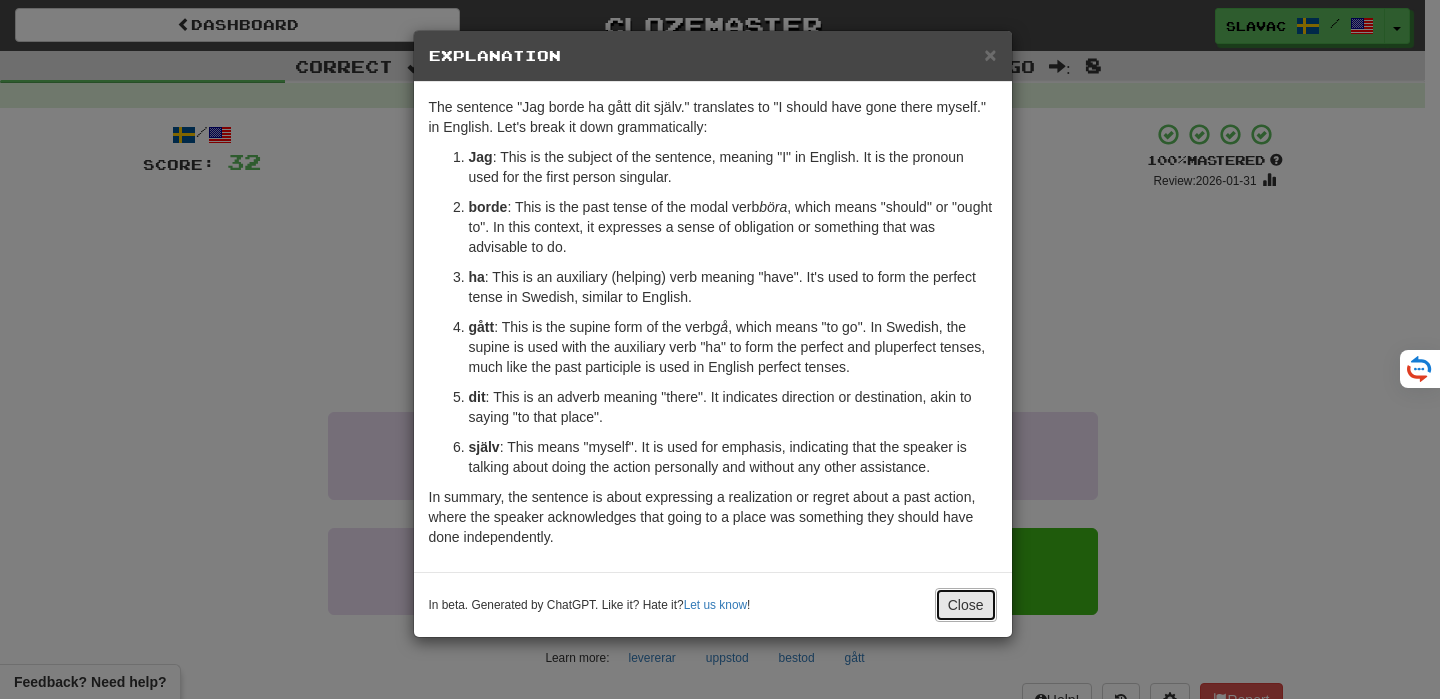 click on "Close" at bounding box center (966, 605) 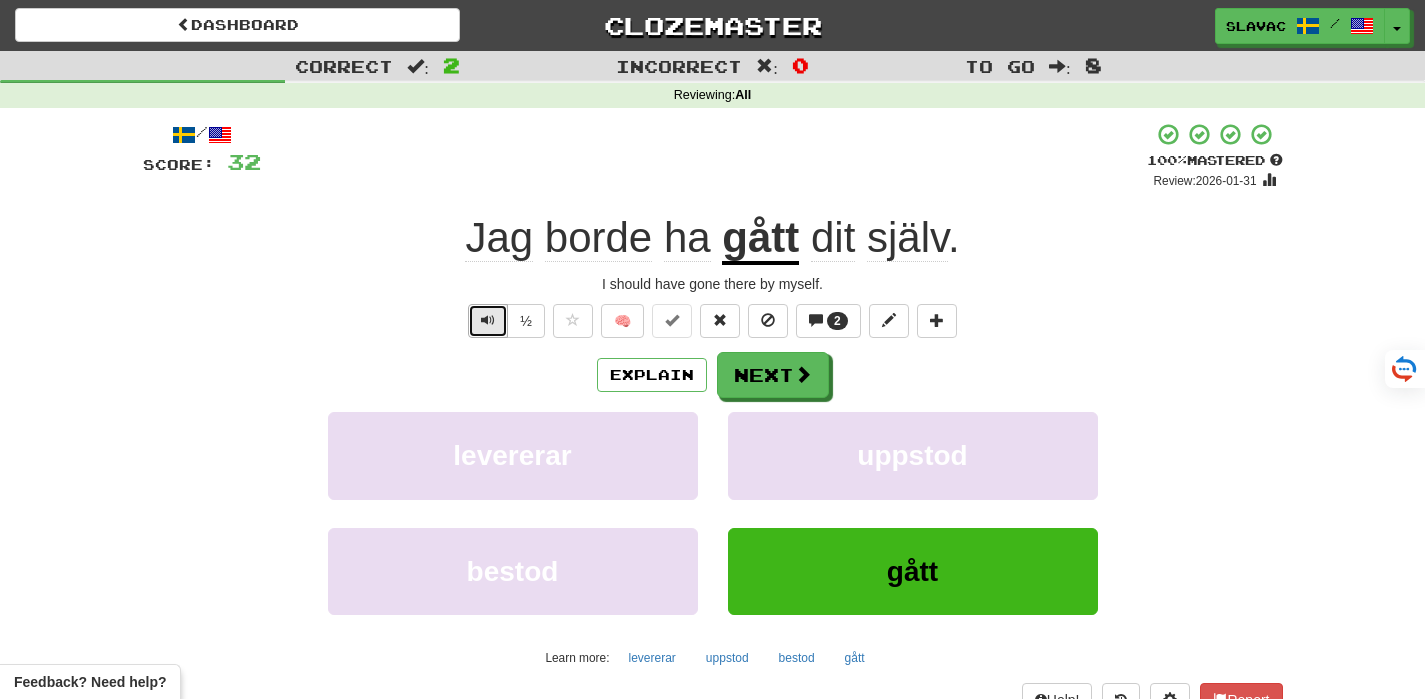 click at bounding box center [488, 321] 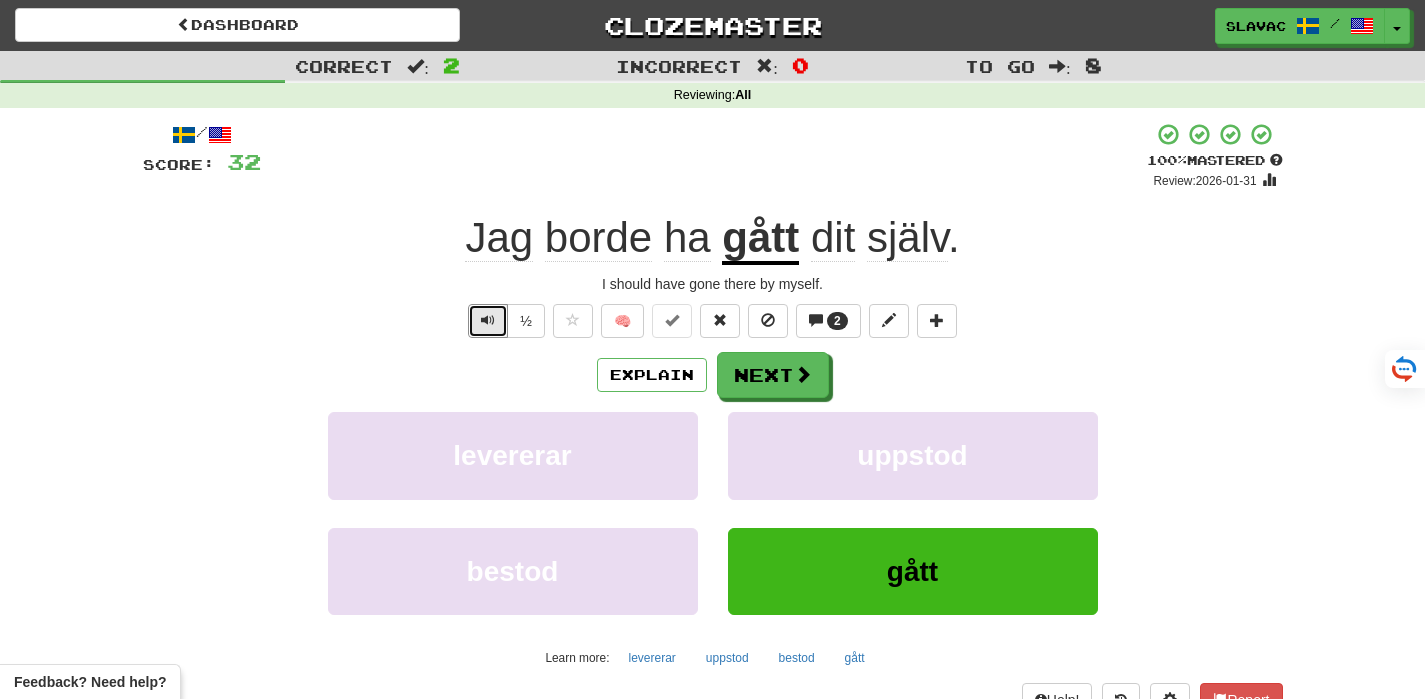 type 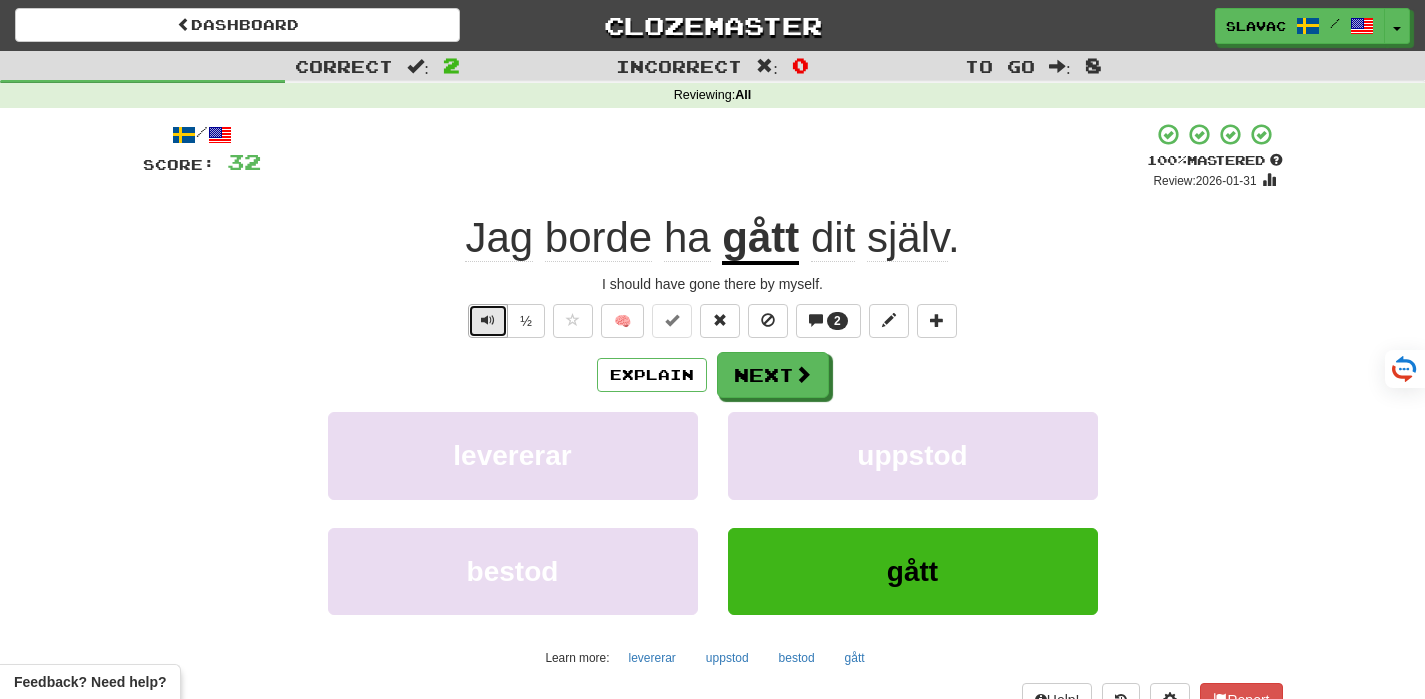 click at bounding box center (488, 321) 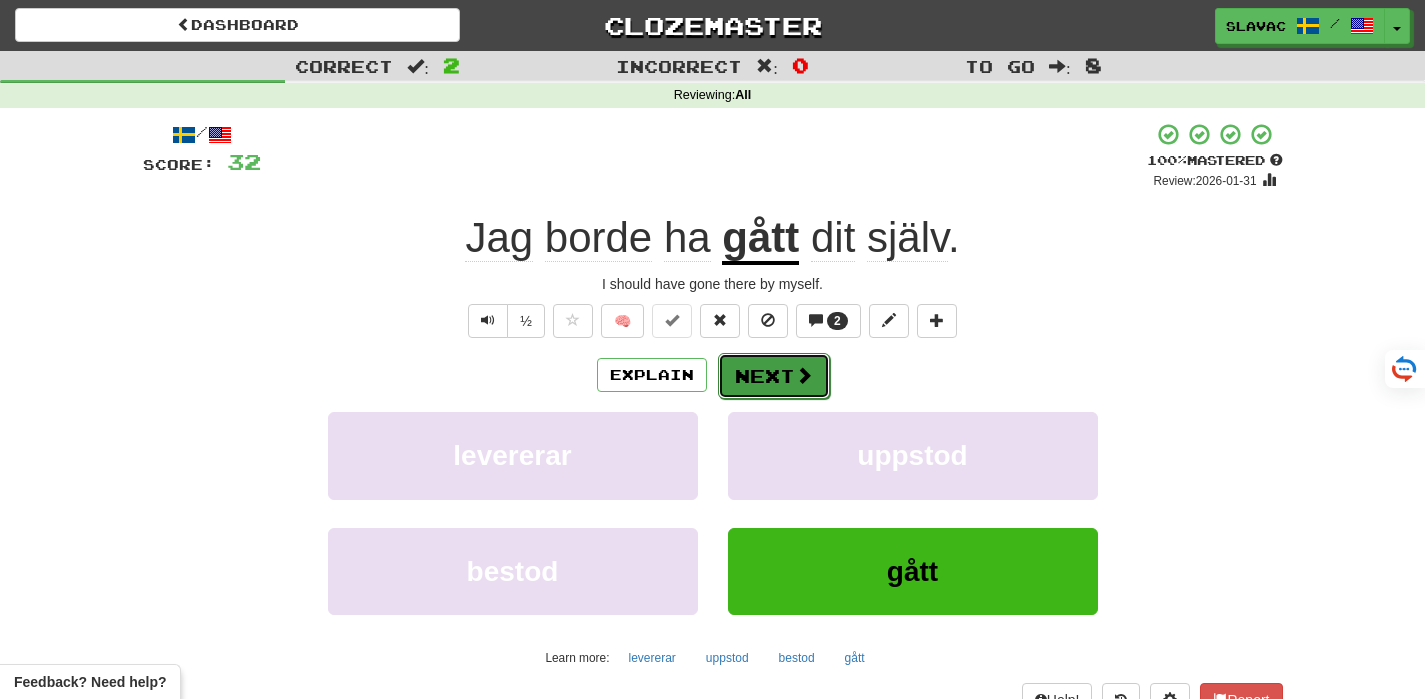 click on "Next" at bounding box center [774, 376] 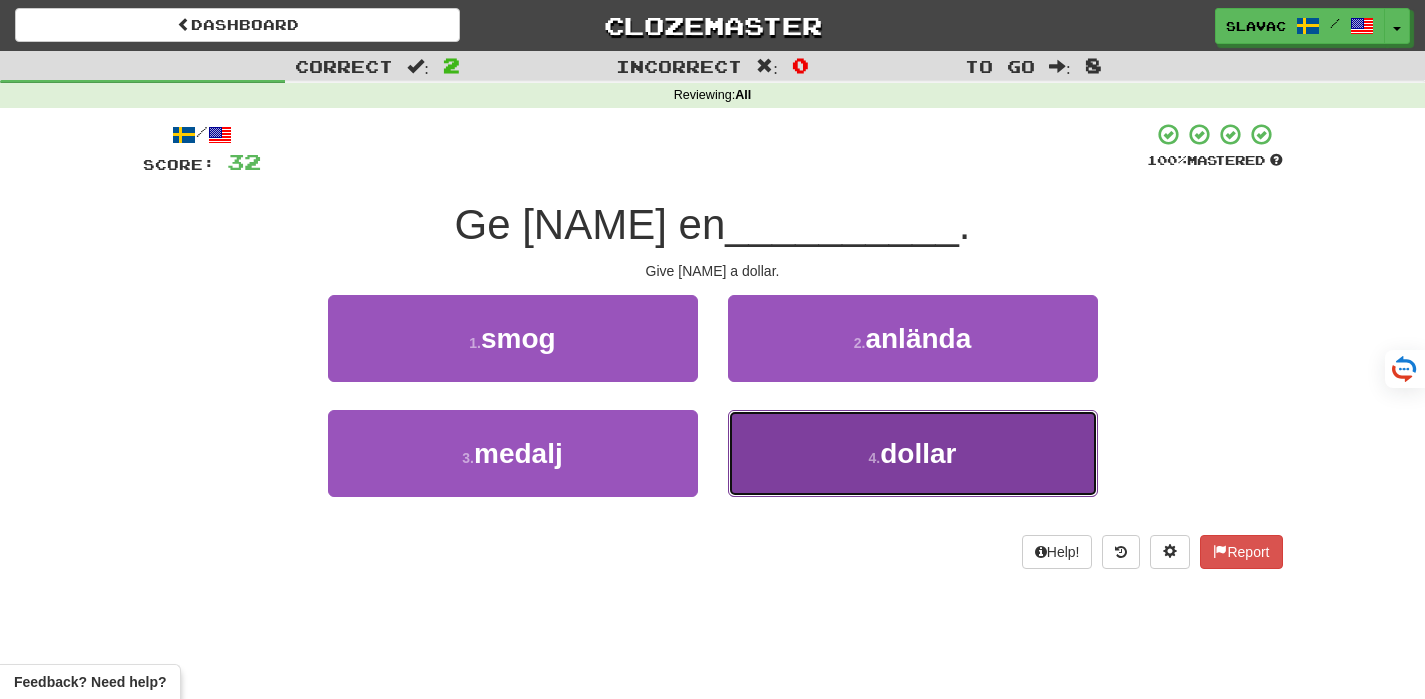 click on "4 .  dollar" at bounding box center (913, 453) 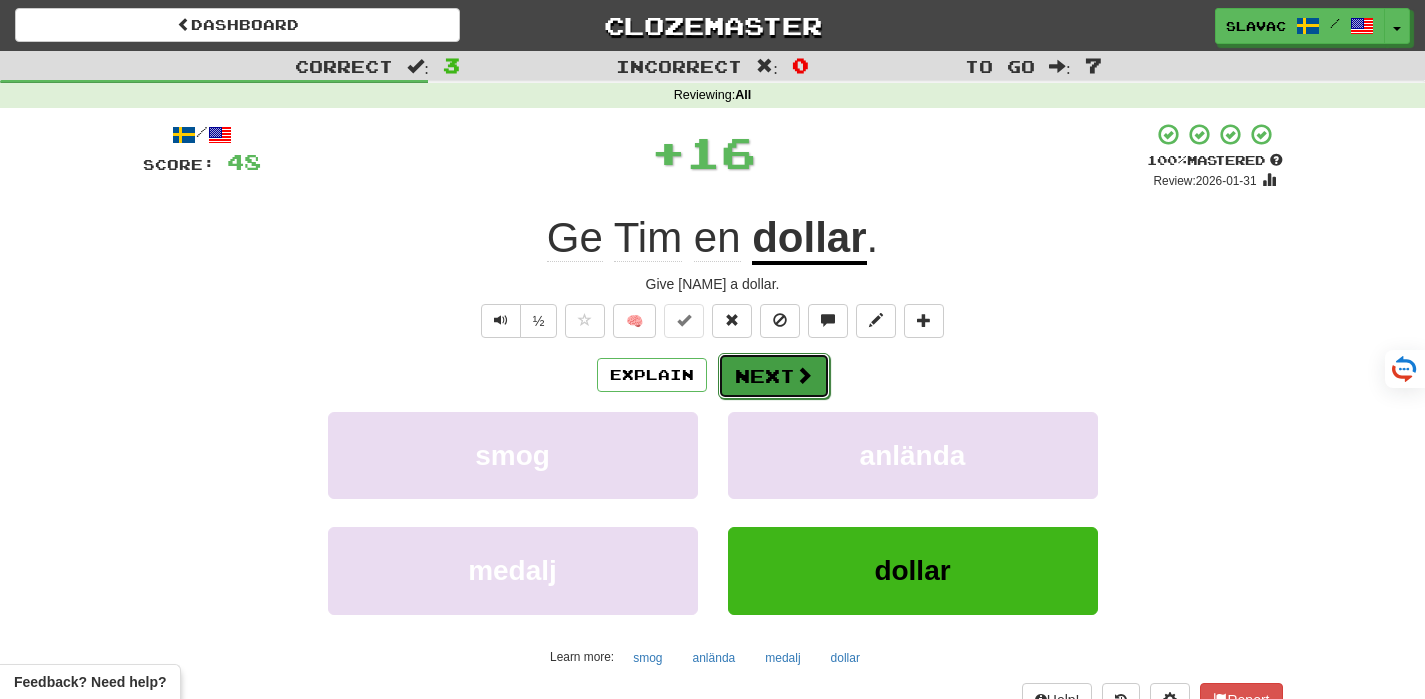 click on "Next" at bounding box center (774, 376) 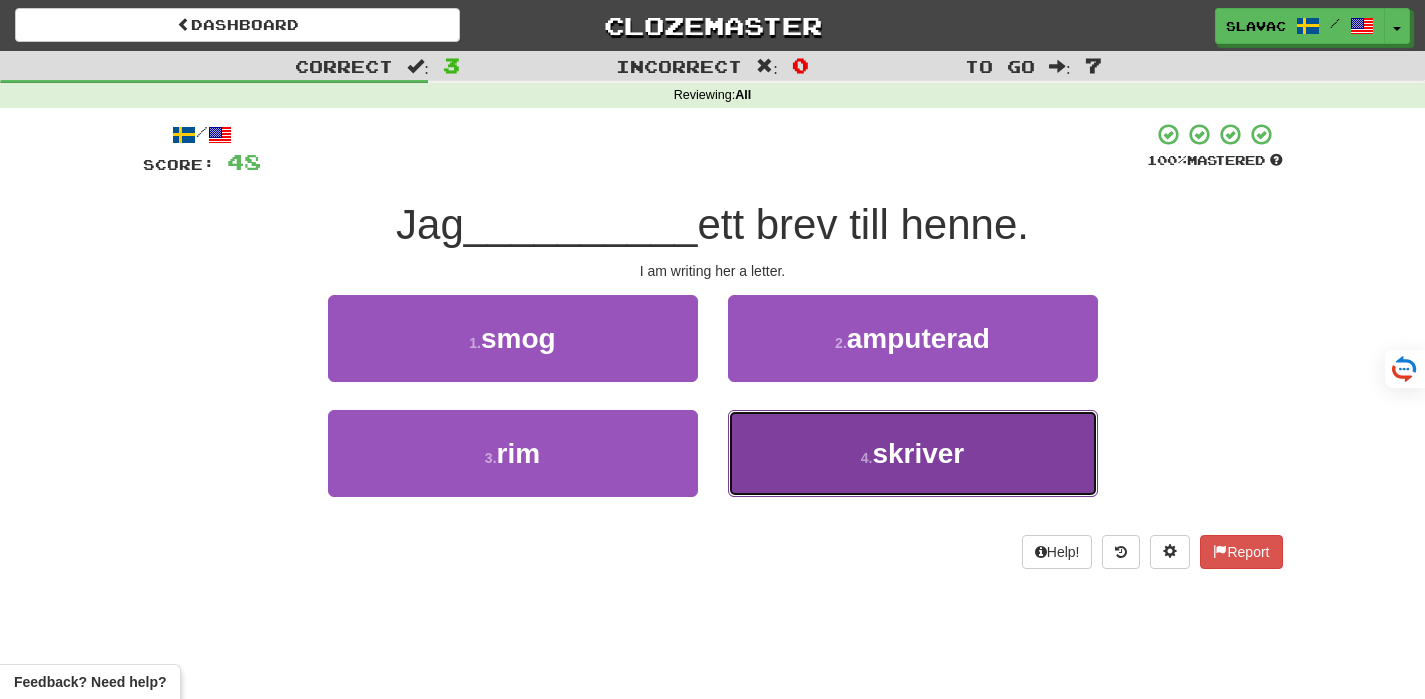 click on "4 .  skriver" at bounding box center [913, 453] 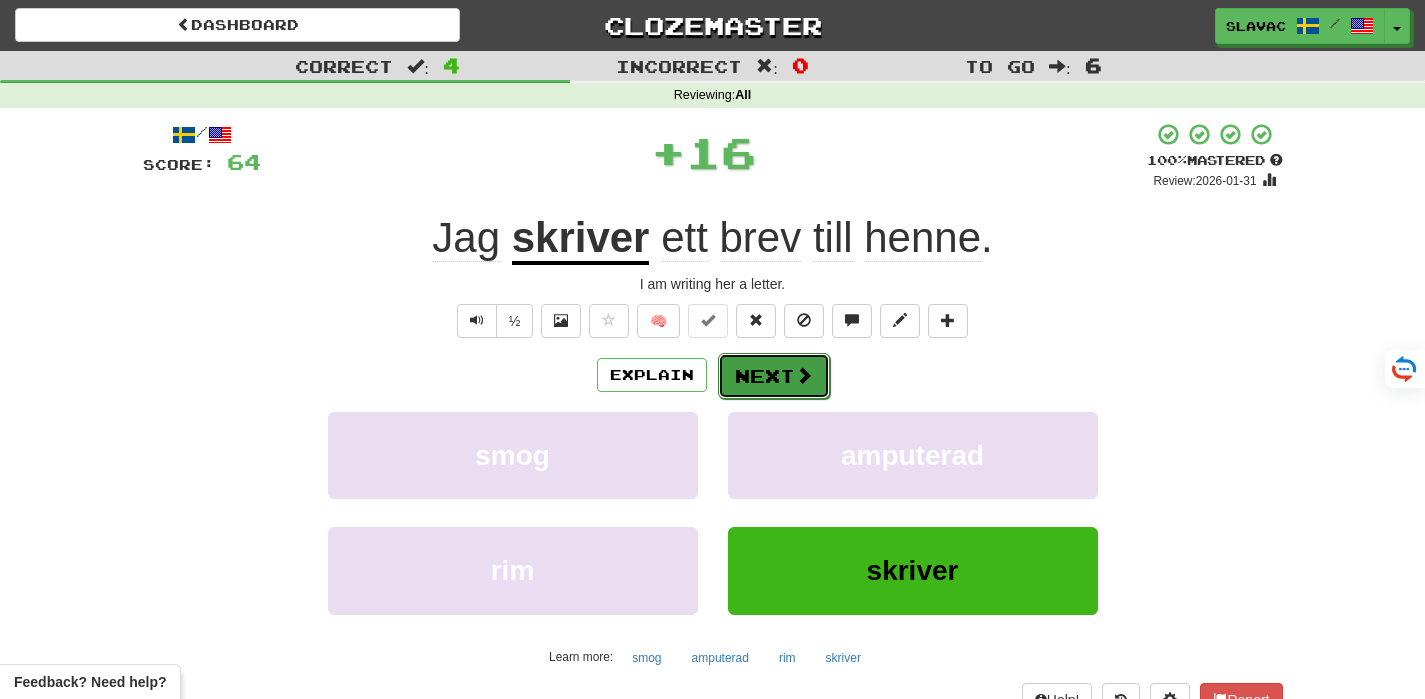 click on "Next" at bounding box center (774, 376) 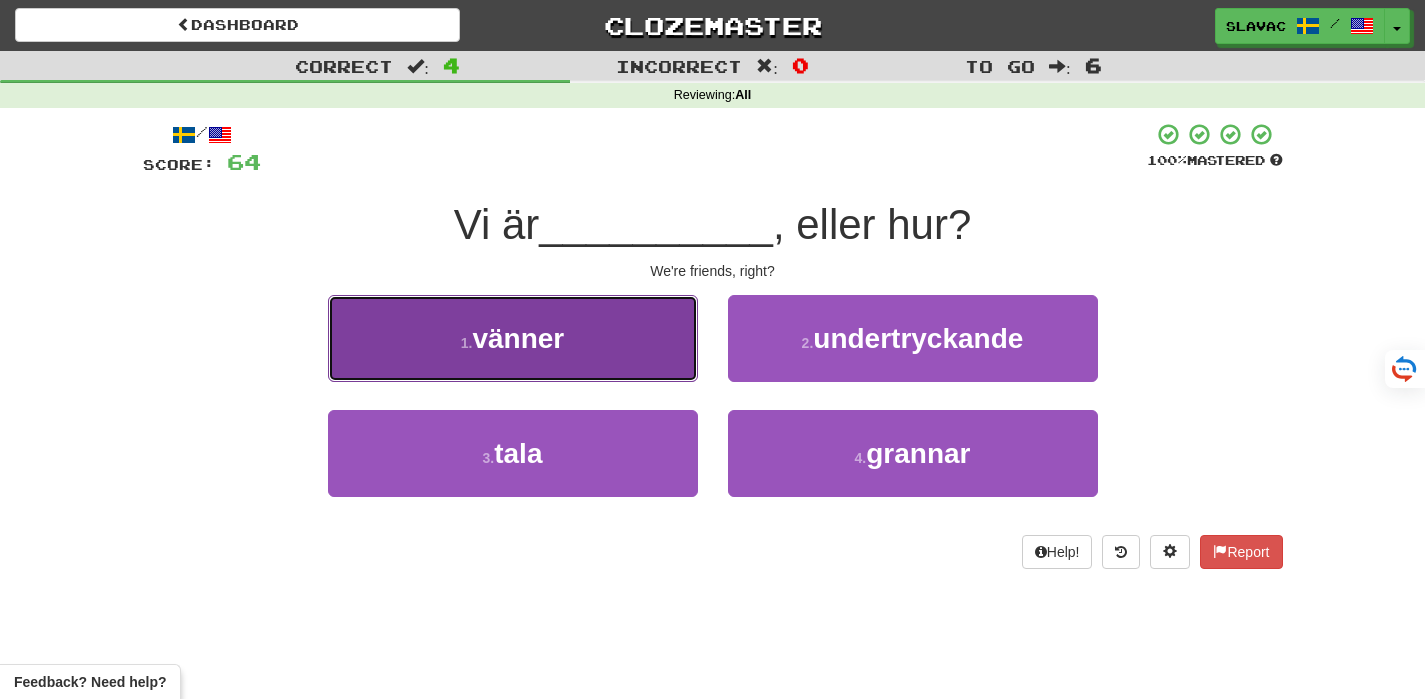 click on "vänner" at bounding box center [518, 338] 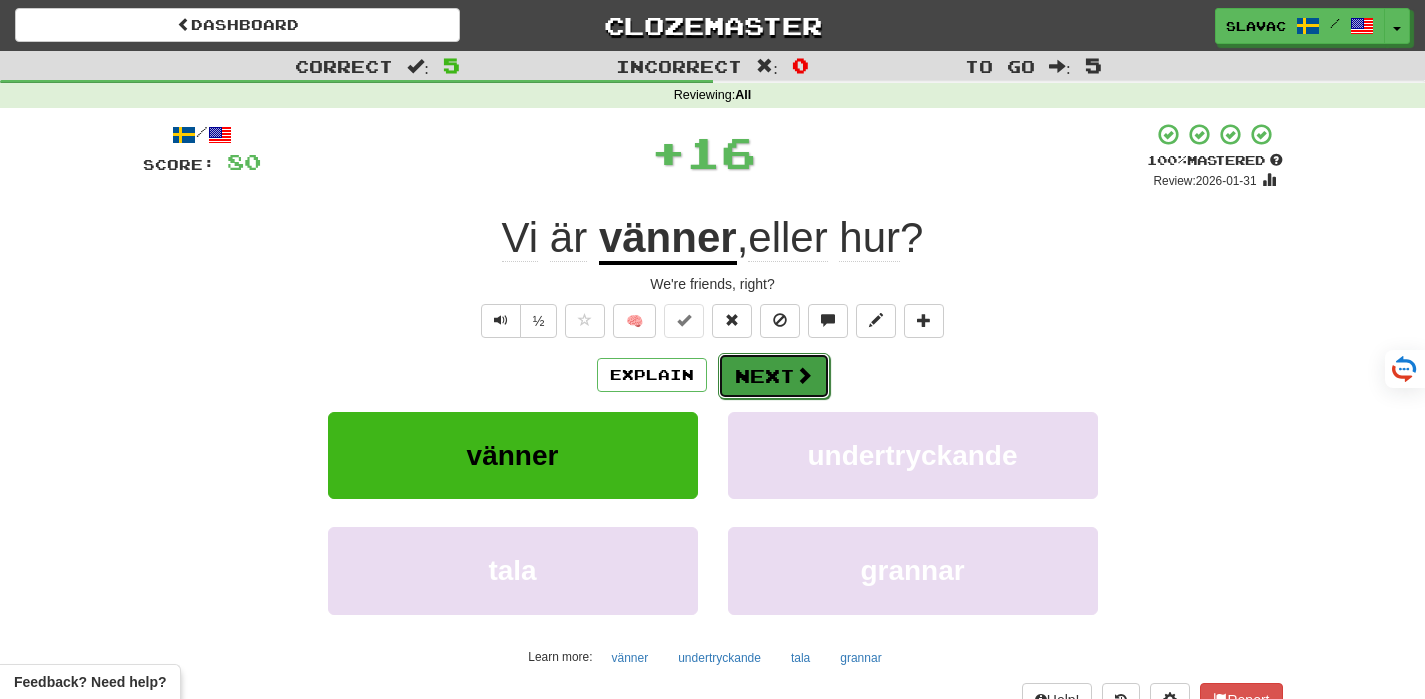 click on "Next" at bounding box center [774, 376] 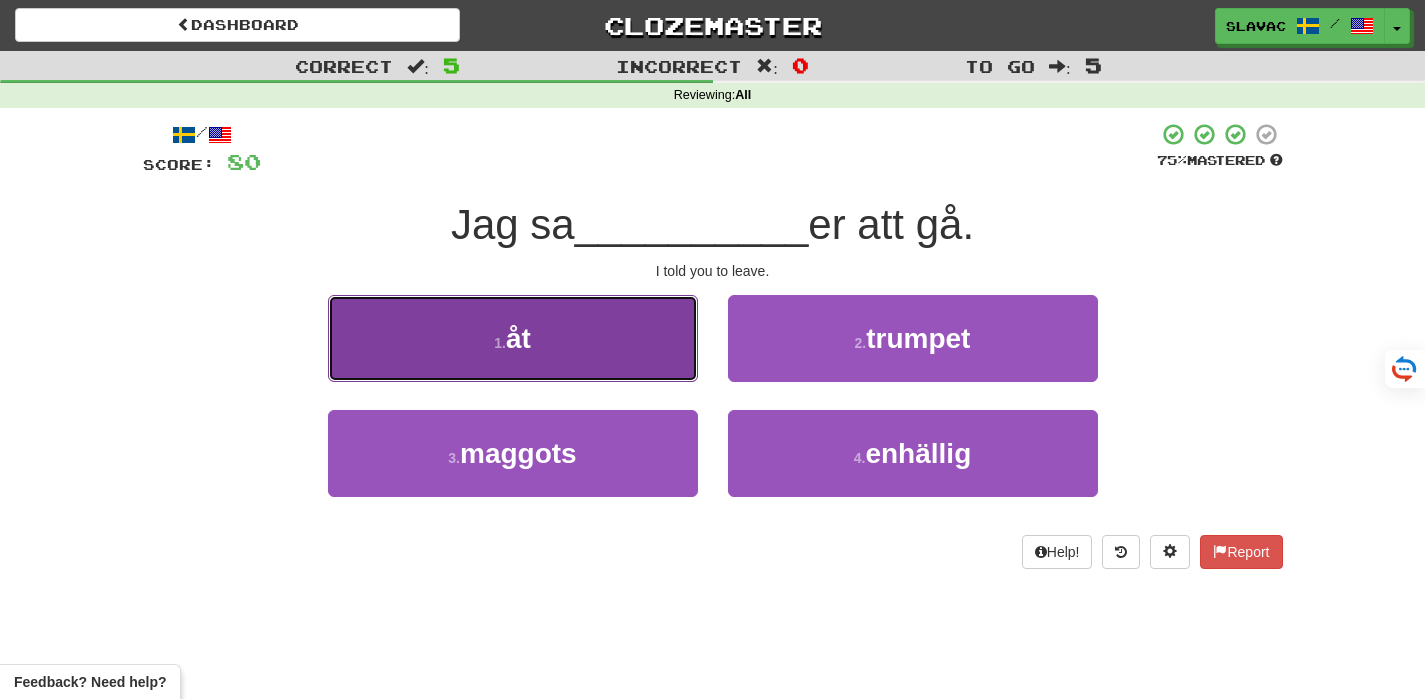 click on "1 .  åt" at bounding box center [513, 338] 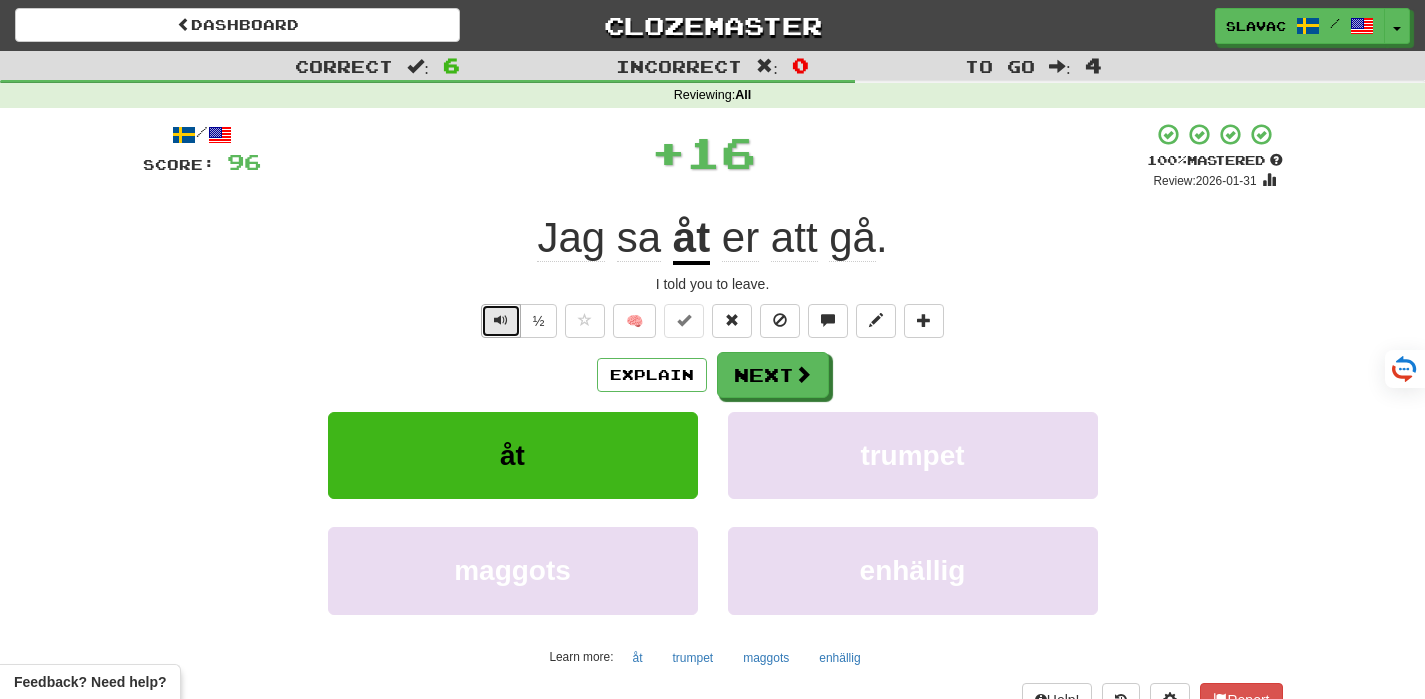 click at bounding box center [501, 321] 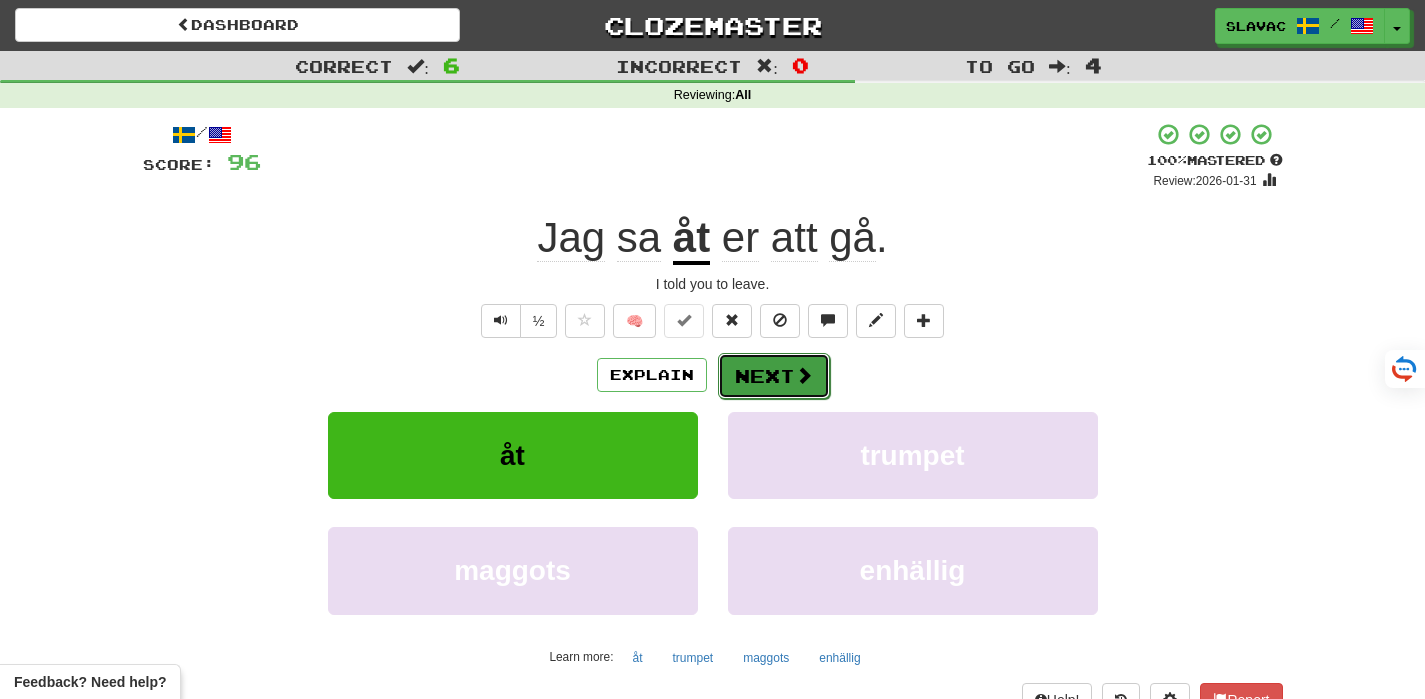 click on "Next" at bounding box center (774, 376) 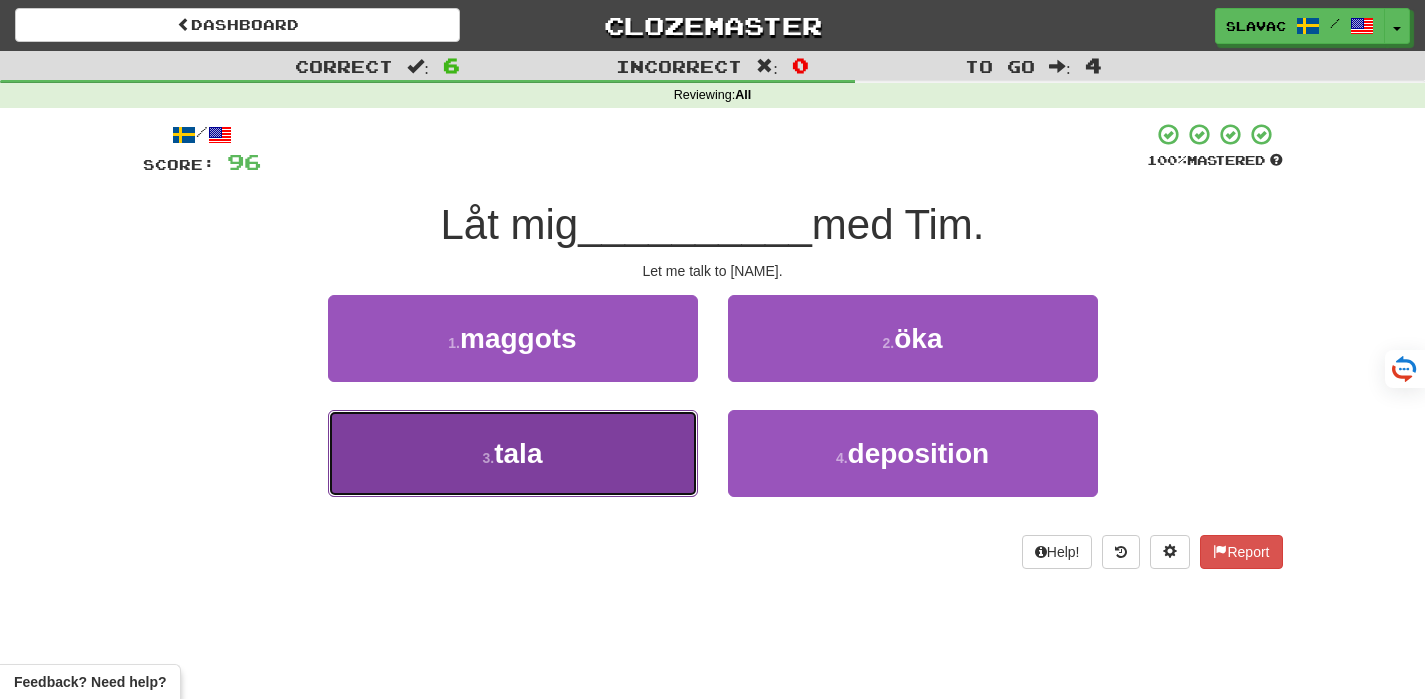 click on "3 .  tala" at bounding box center (513, 453) 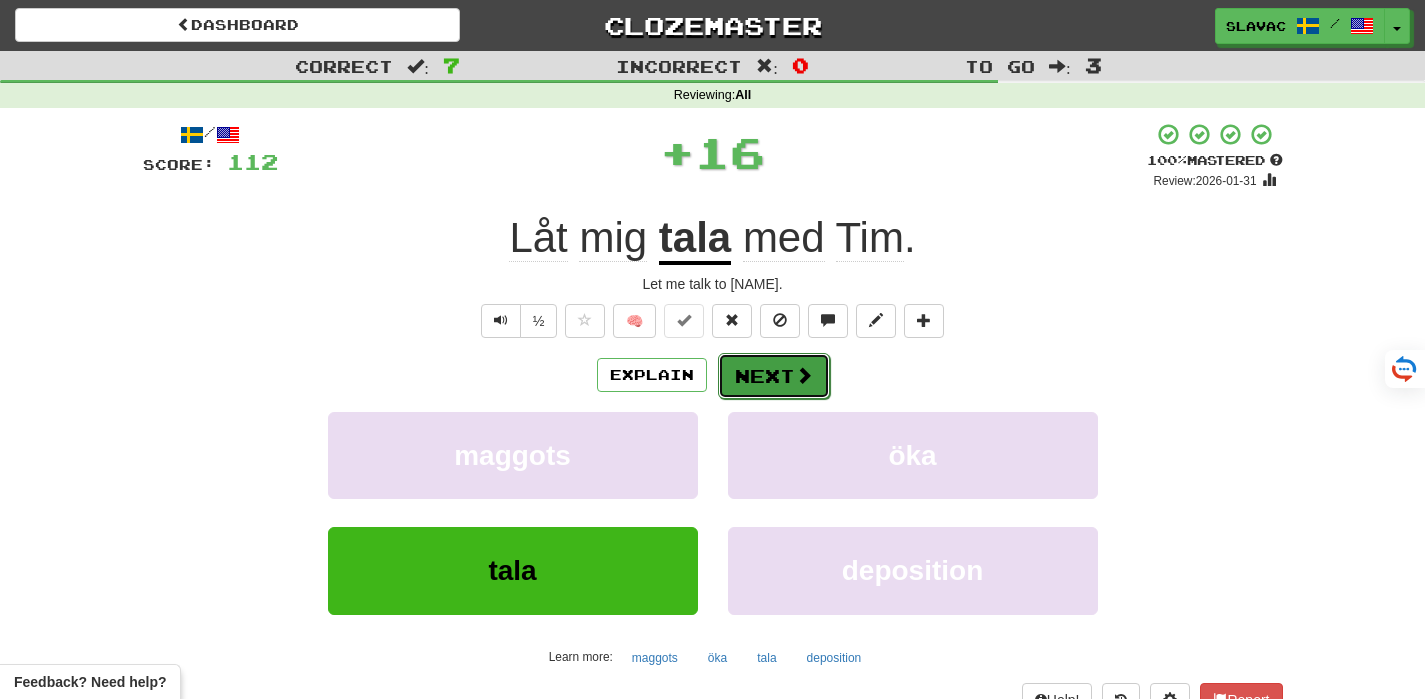 click on "Next" at bounding box center [774, 376] 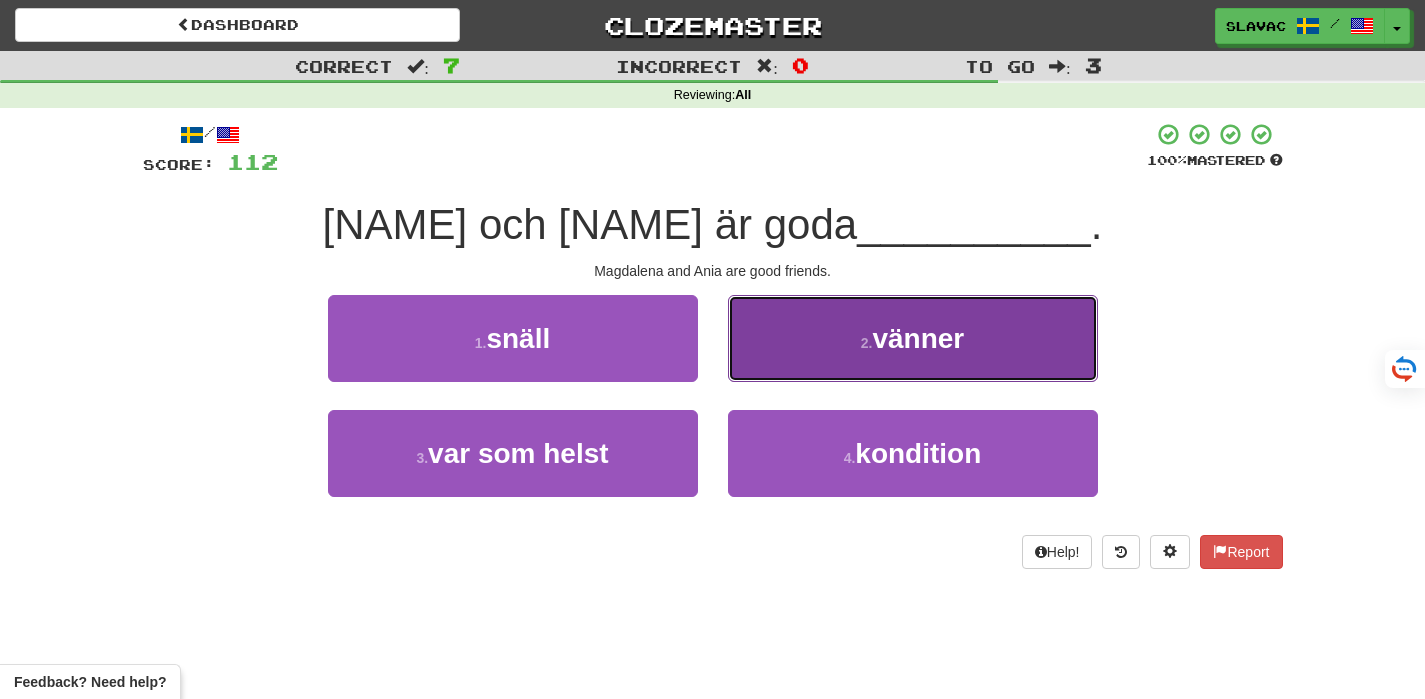 click on "vänner" at bounding box center [918, 338] 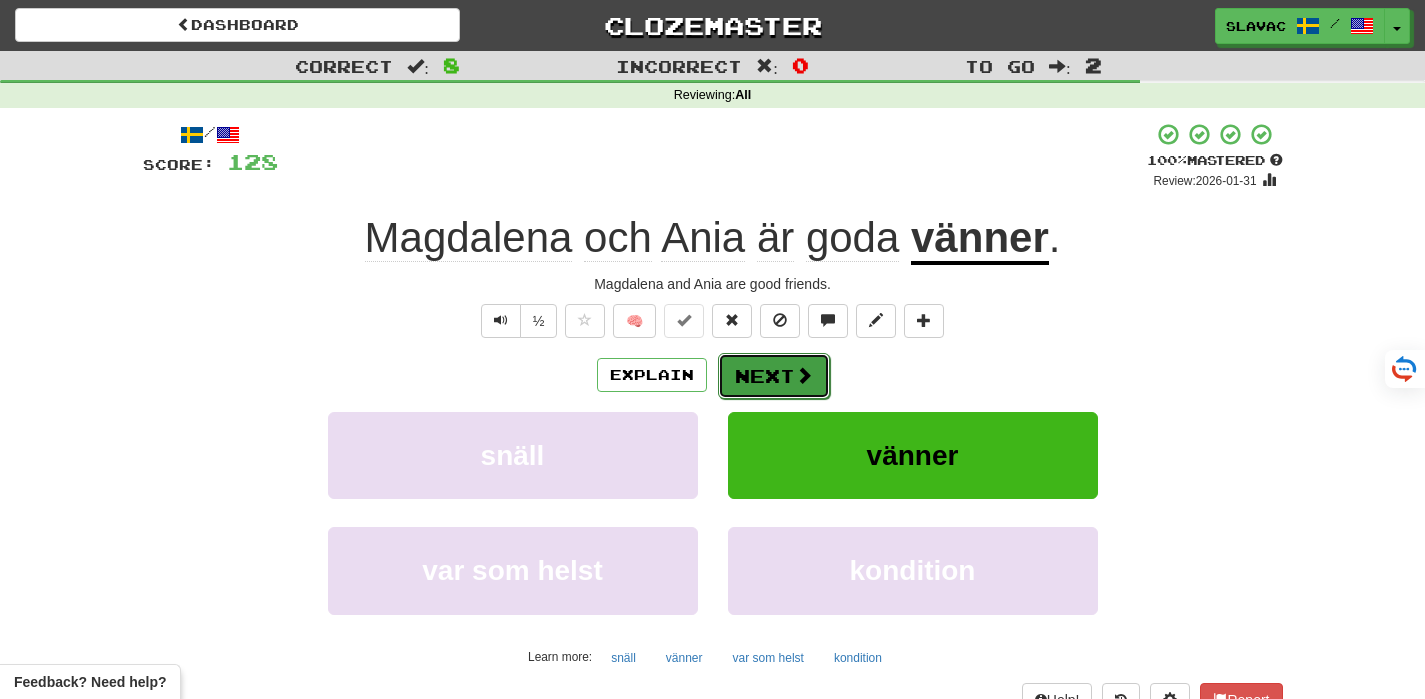 click on "Next" at bounding box center [774, 376] 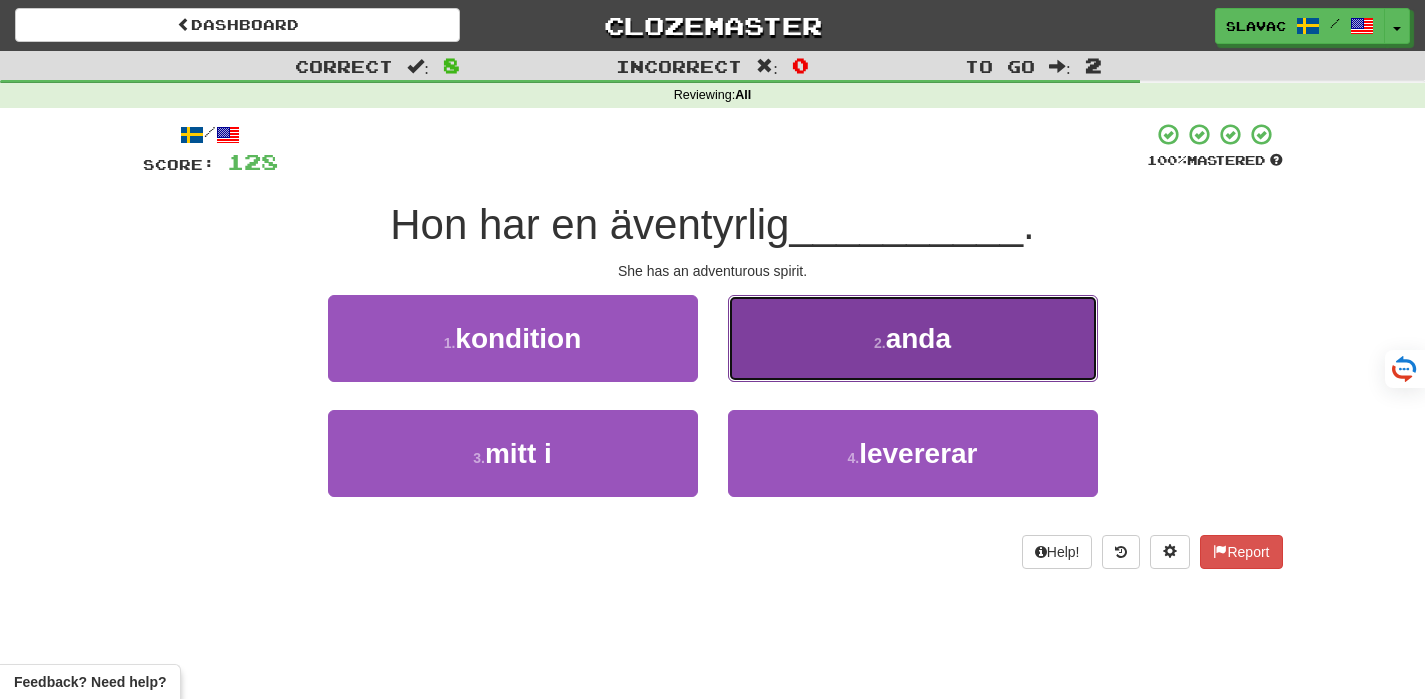 click on "2 .  anda" at bounding box center (913, 338) 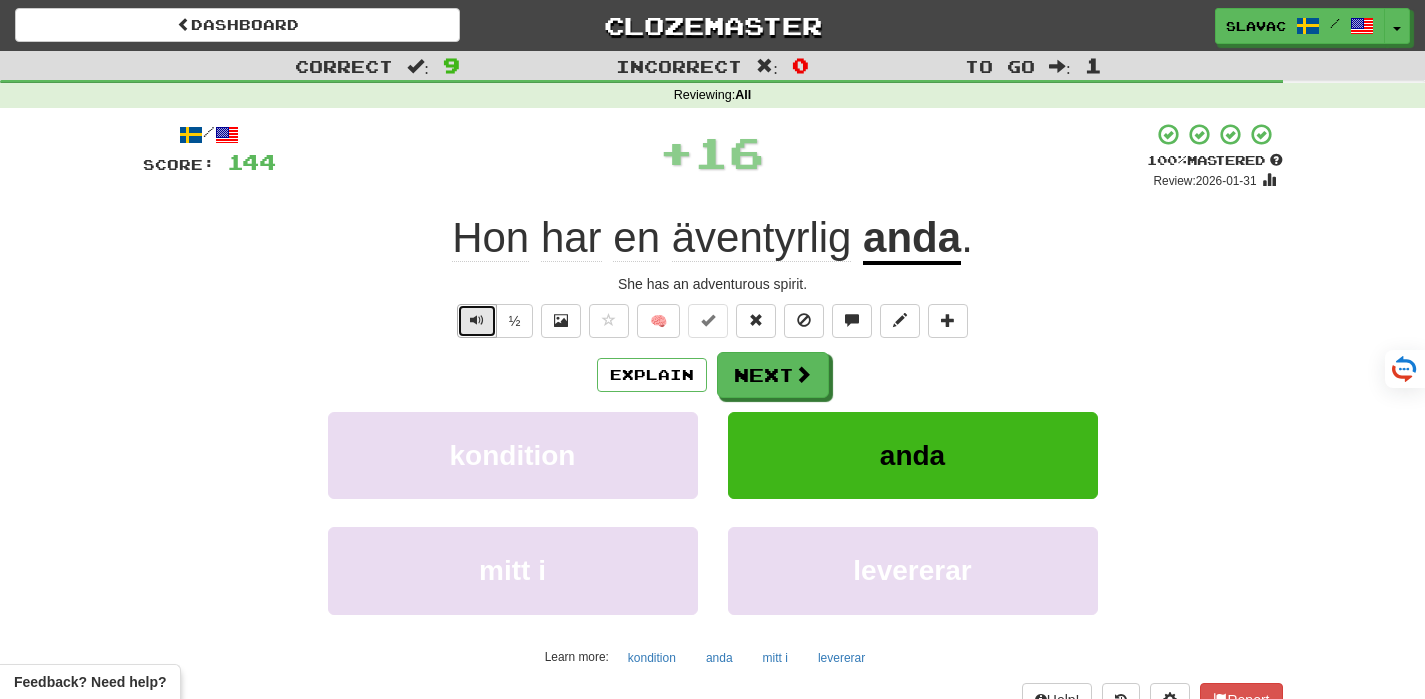click at bounding box center [477, 320] 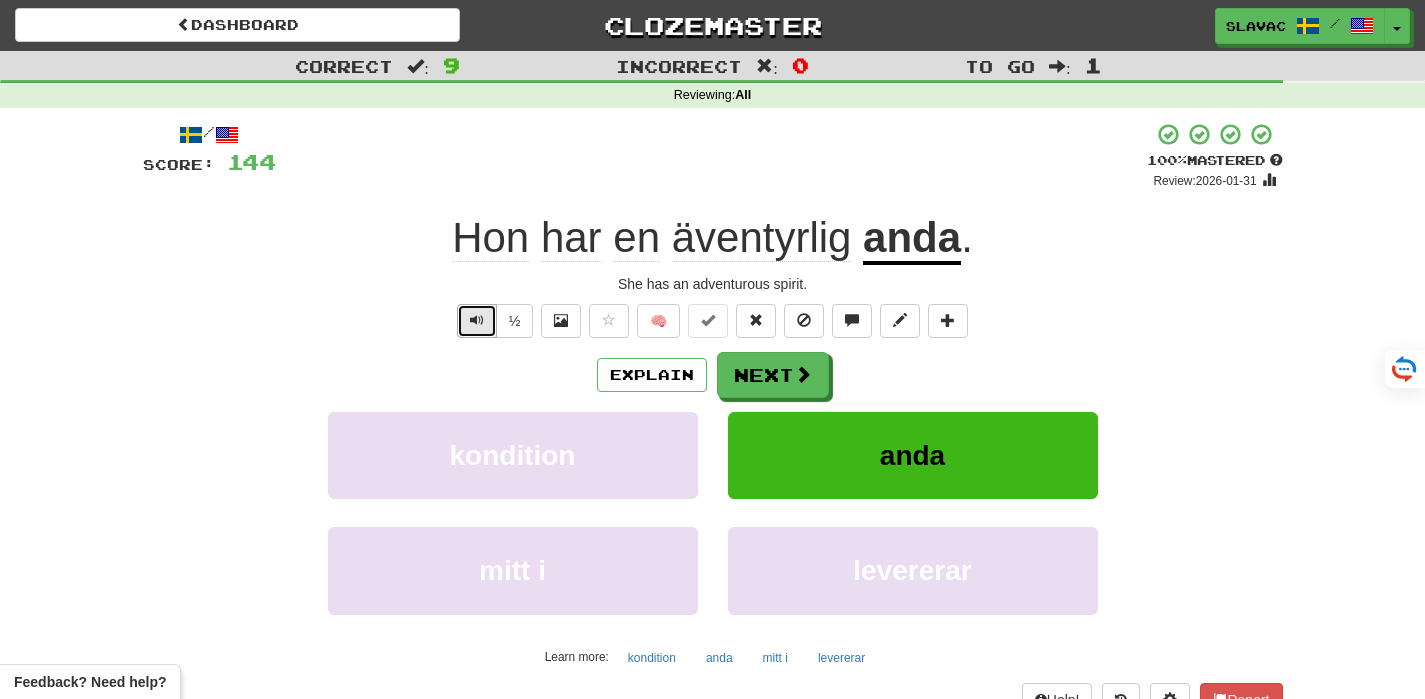 click at bounding box center (477, 321) 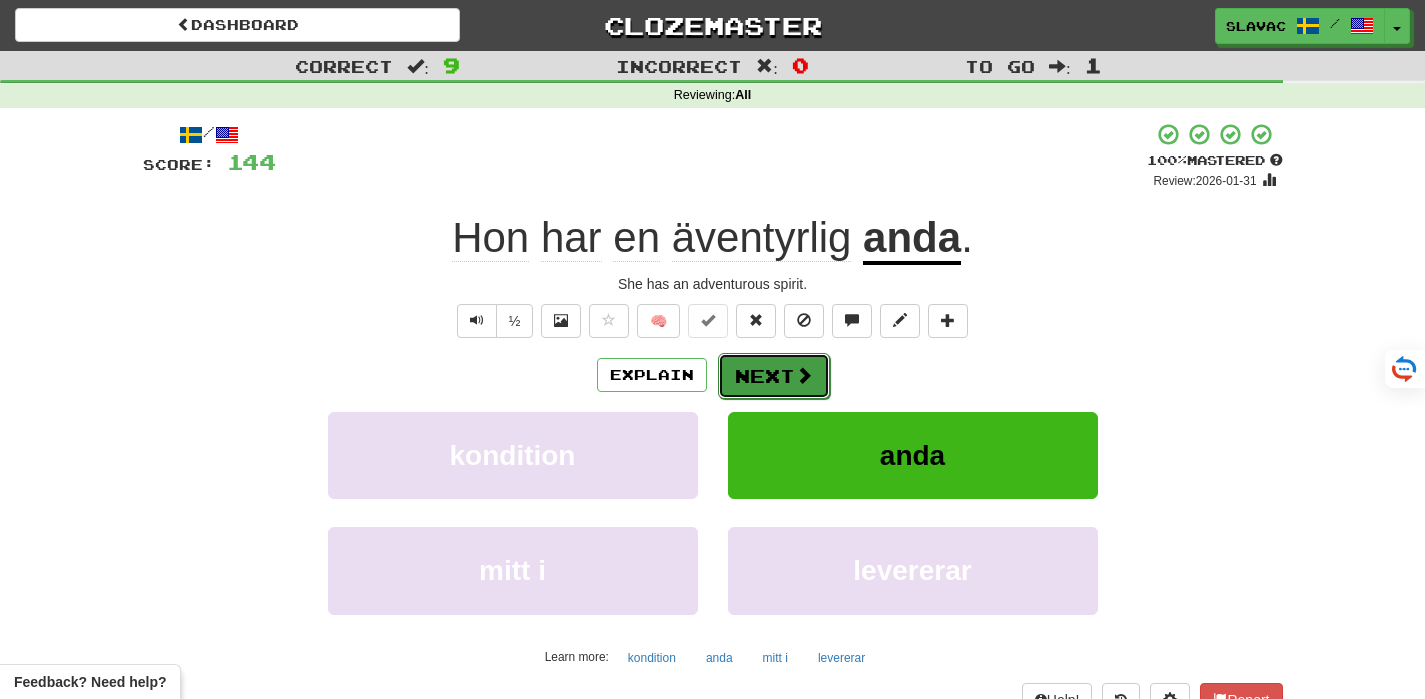 click on "Next" at bounding box center (774, 376) 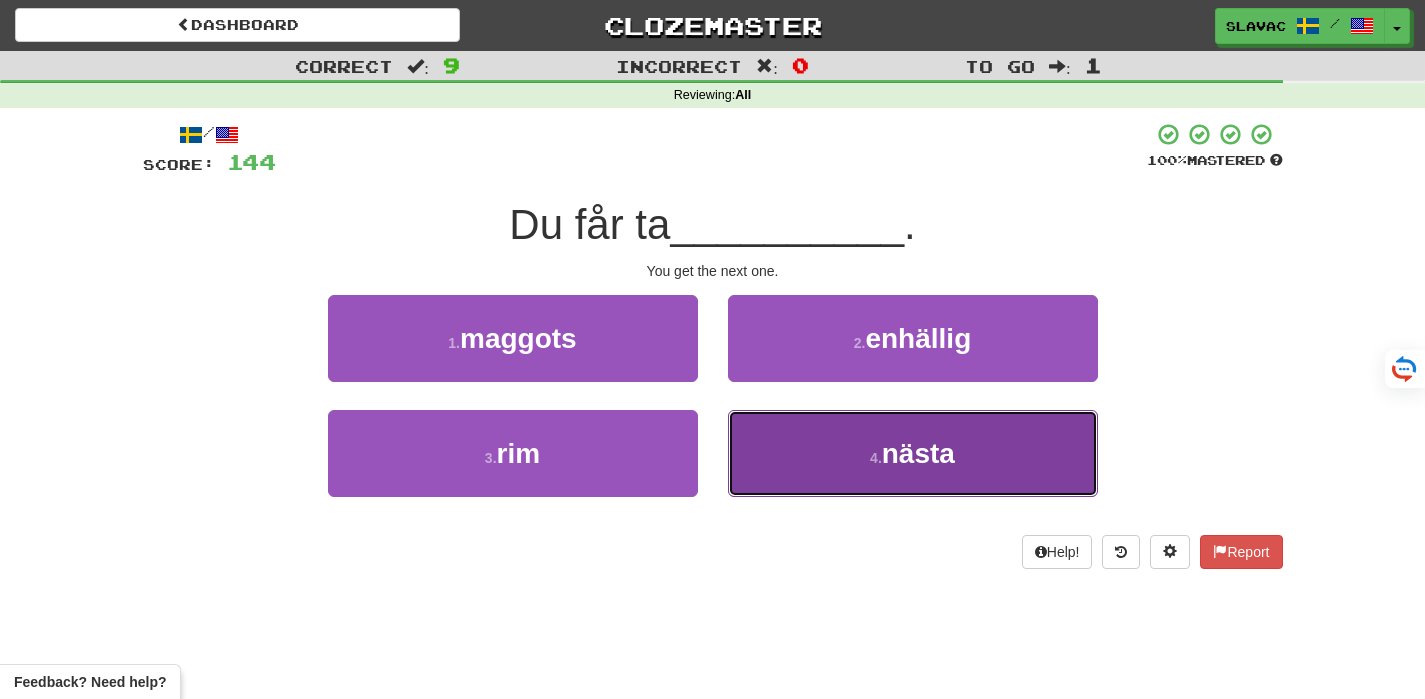 click on "4 .  nästa" at bounding box center [913, 453] 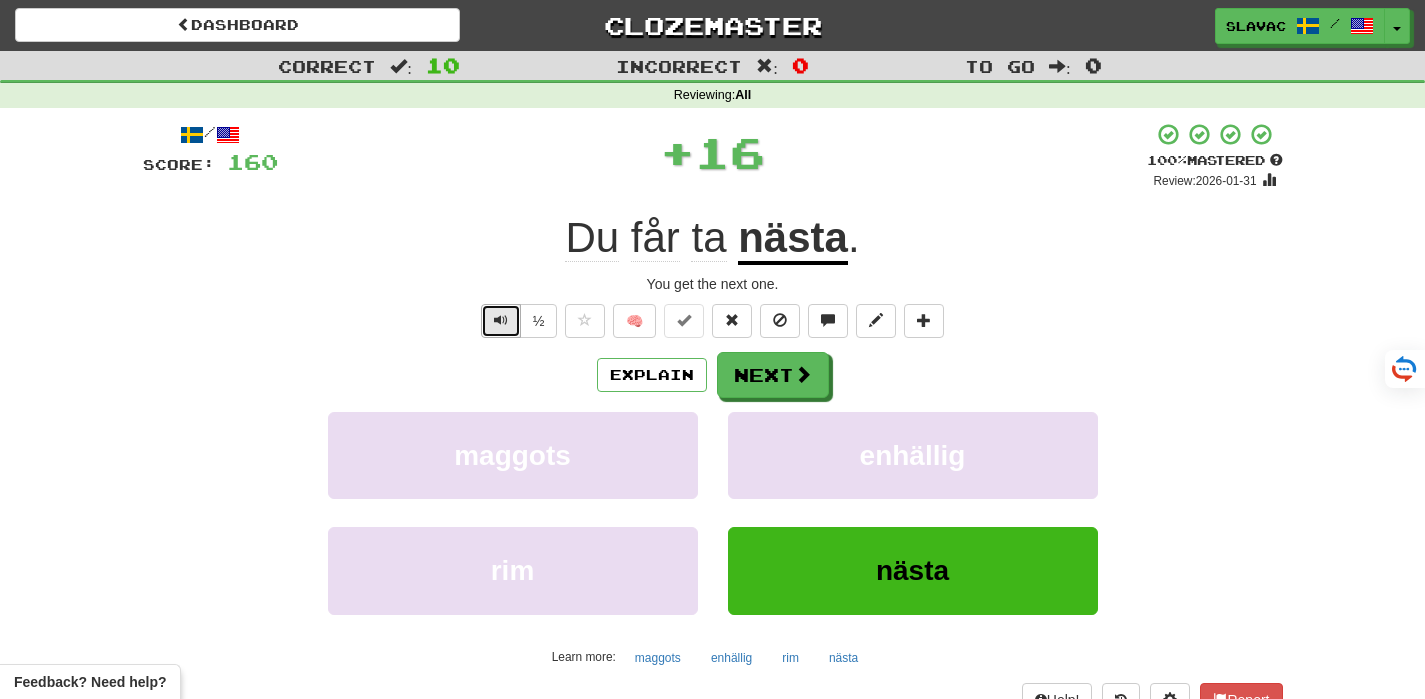 click at bounding box center [501, 320] 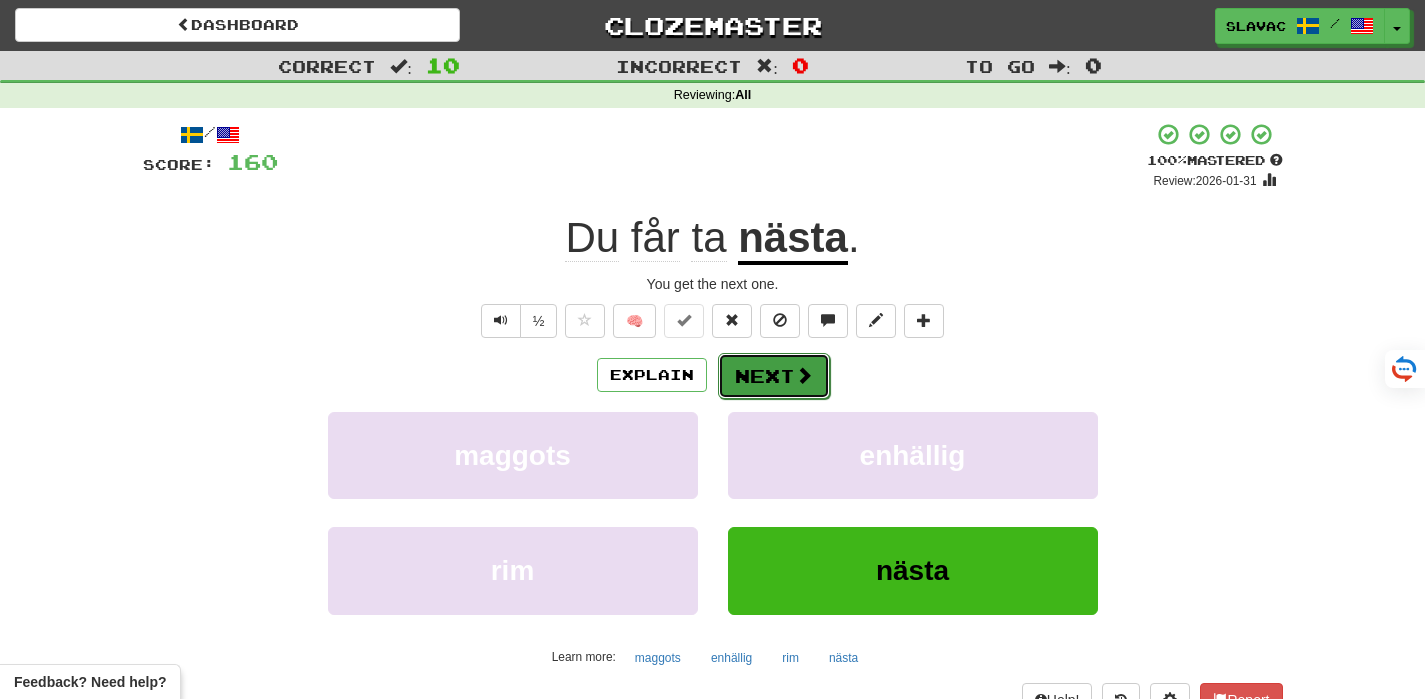 click at bounding box center (804, 375) 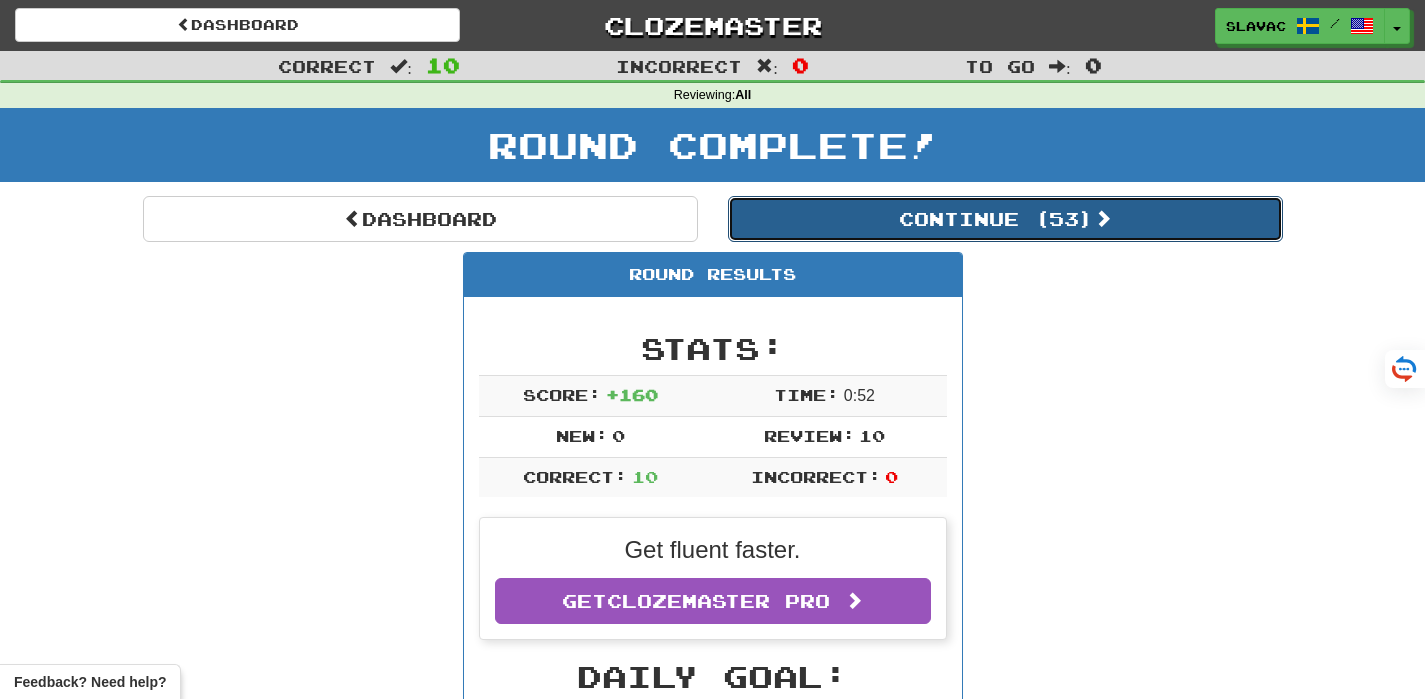 click on "Continue ( 53 )" at bounding box center [1005, 219] 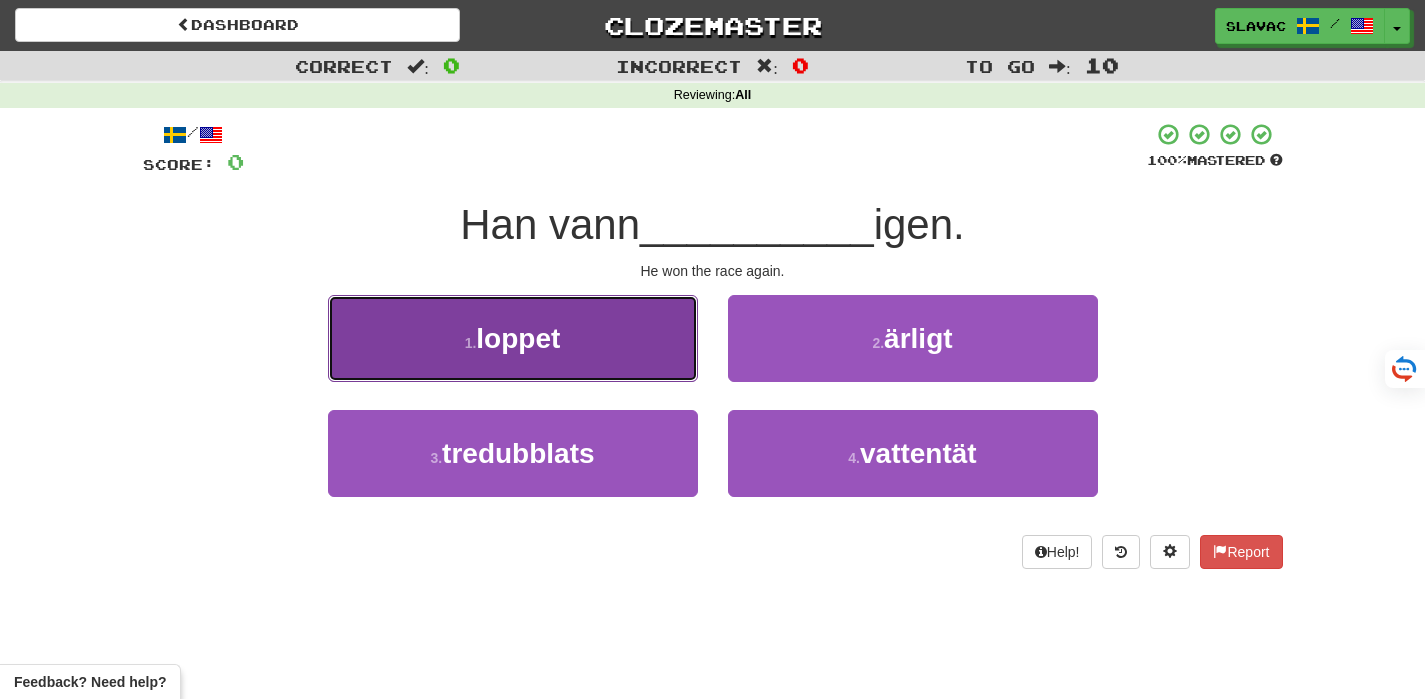 click on "1 .  loppet" at bounding box center [513, 338] 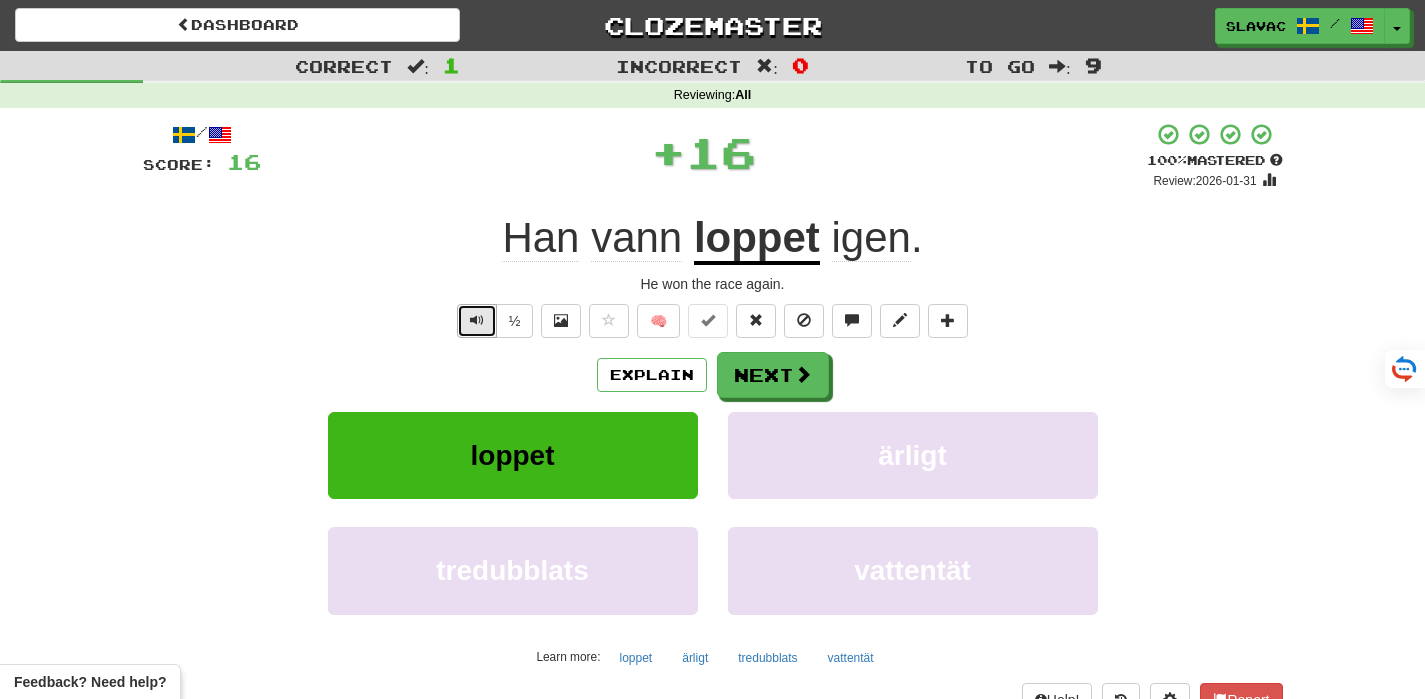 click at bounding box center [477, 320] 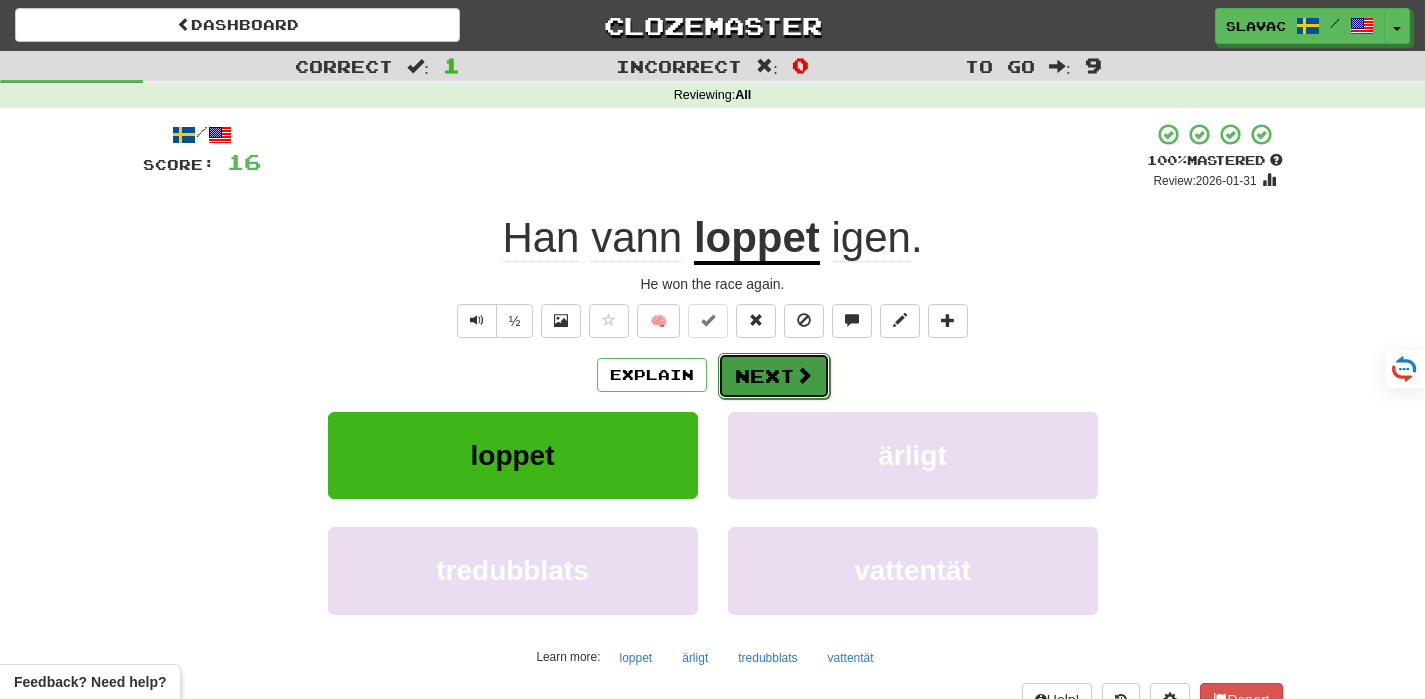 click on "Next" at bounding box center (774, 376) 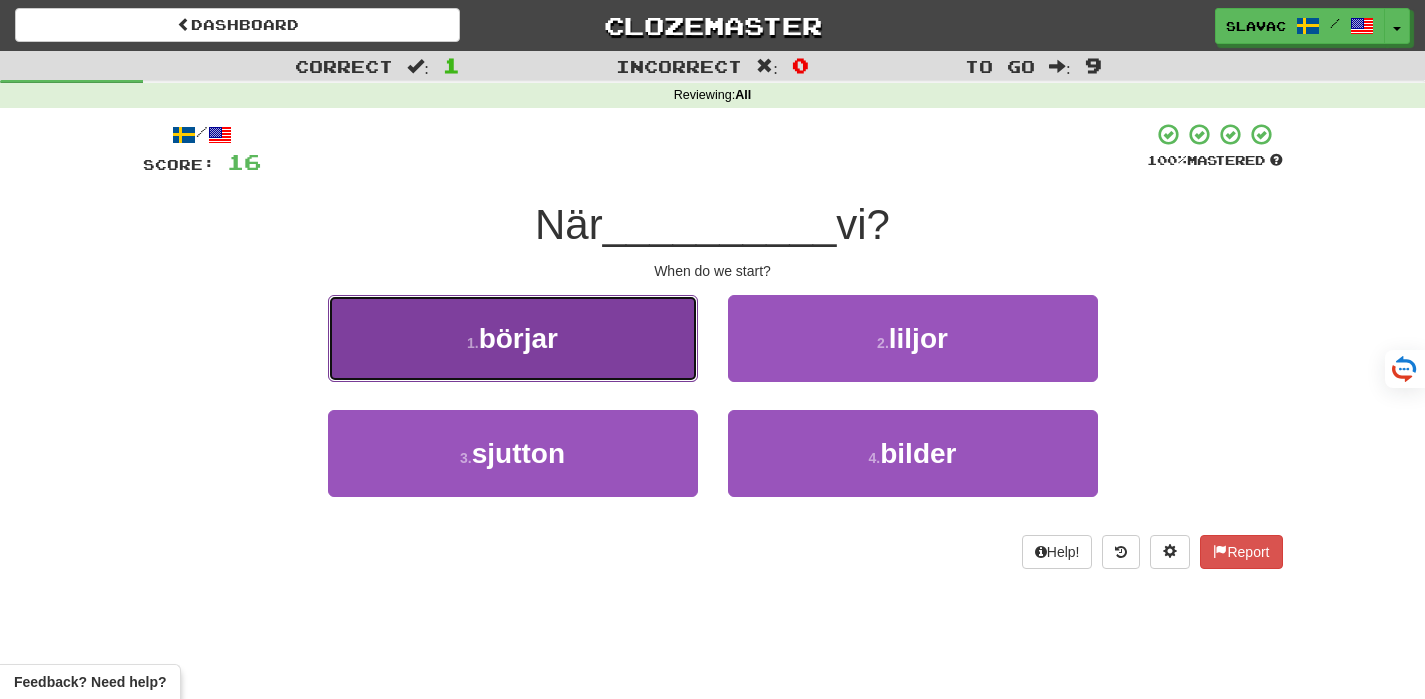 click on "börjar" at bounding box center [518, 338] 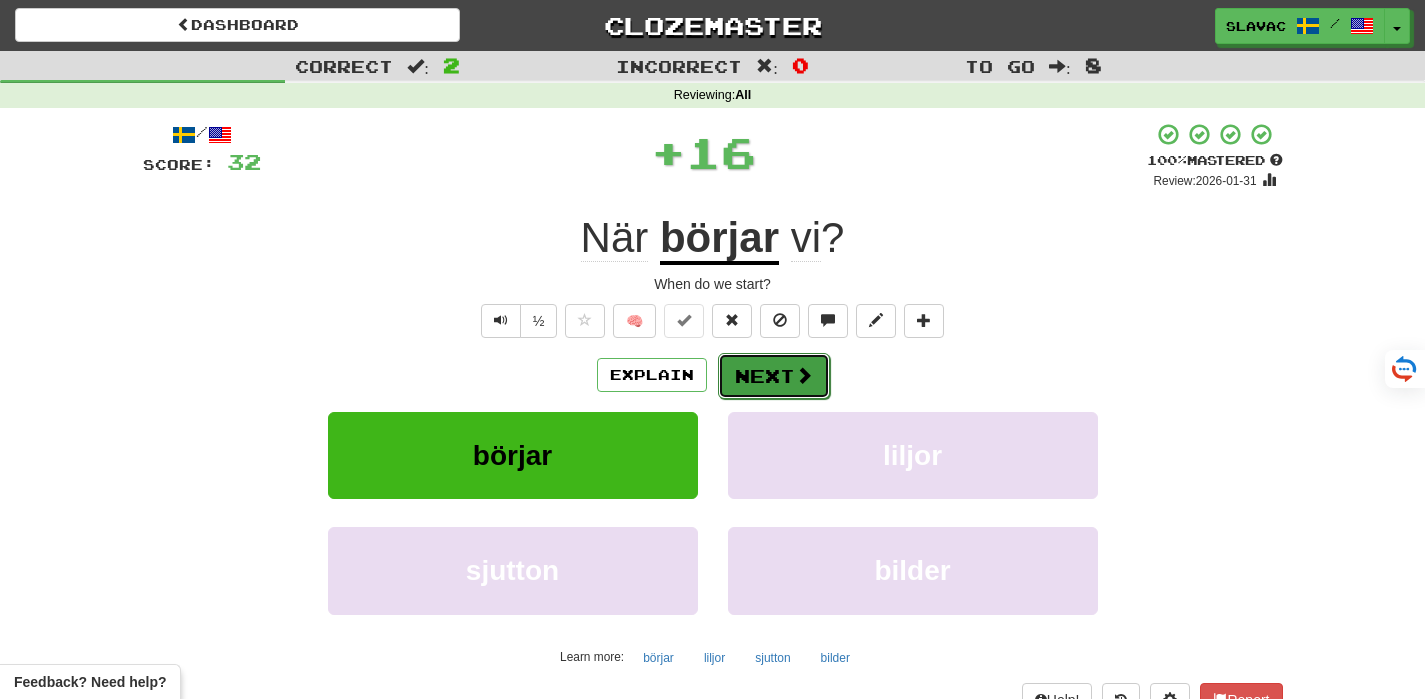 click on "Next" at bounding box center (774, 376) 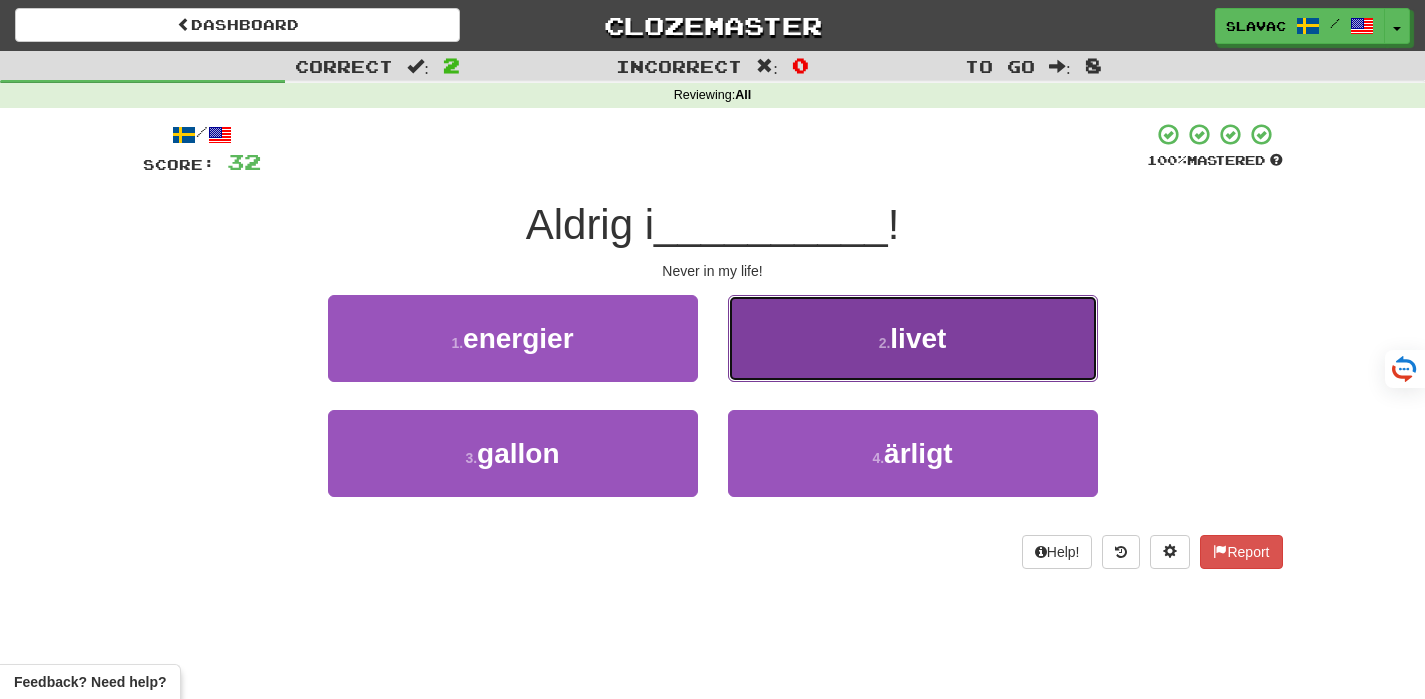 click on "2 .  livet" at bounding box center (913, 338) 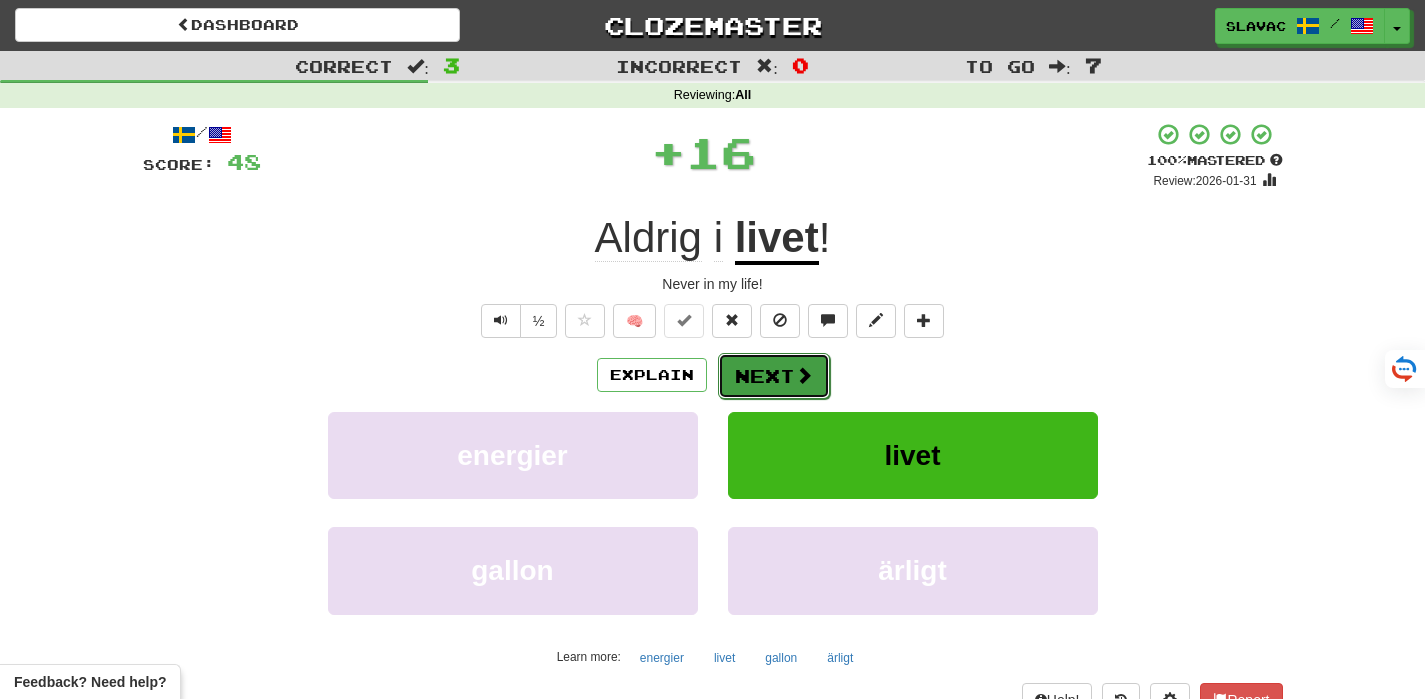 click on "Next" at bounding box center (774, 376) 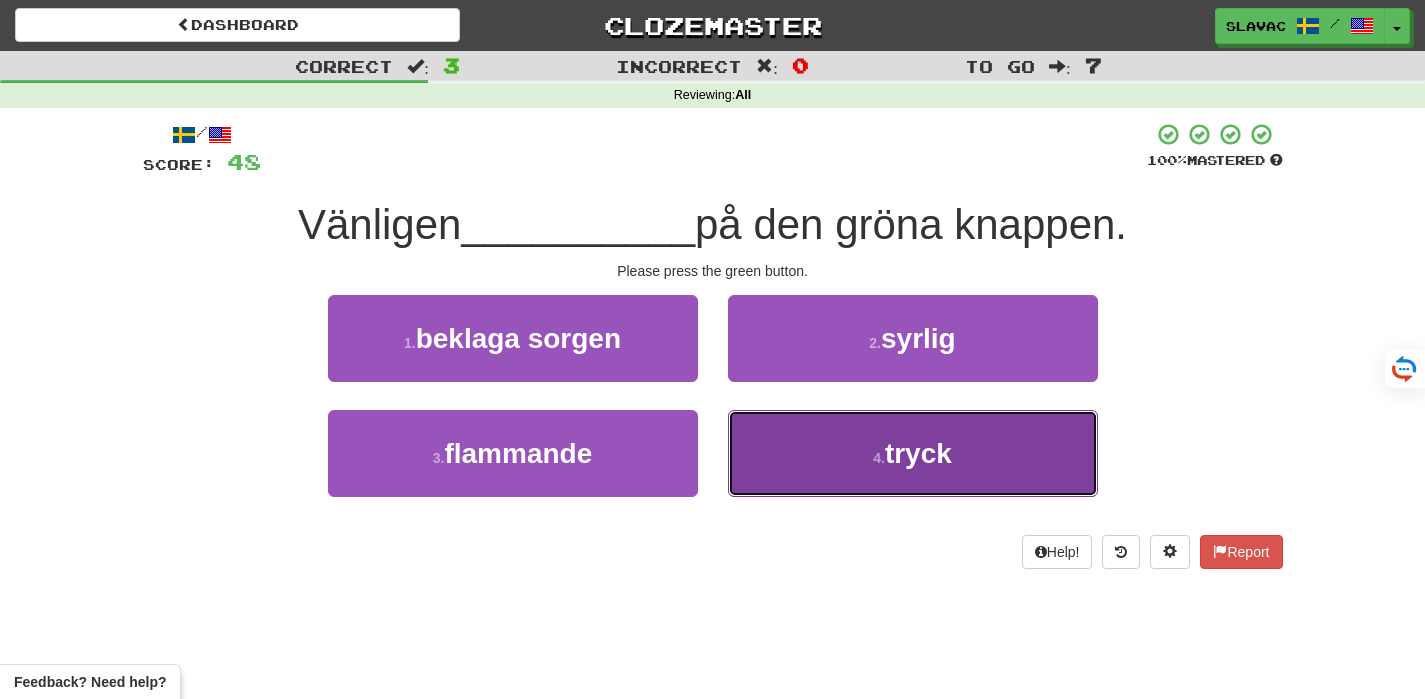 click on "4 .  tryck" at bounding box center (913, 453) 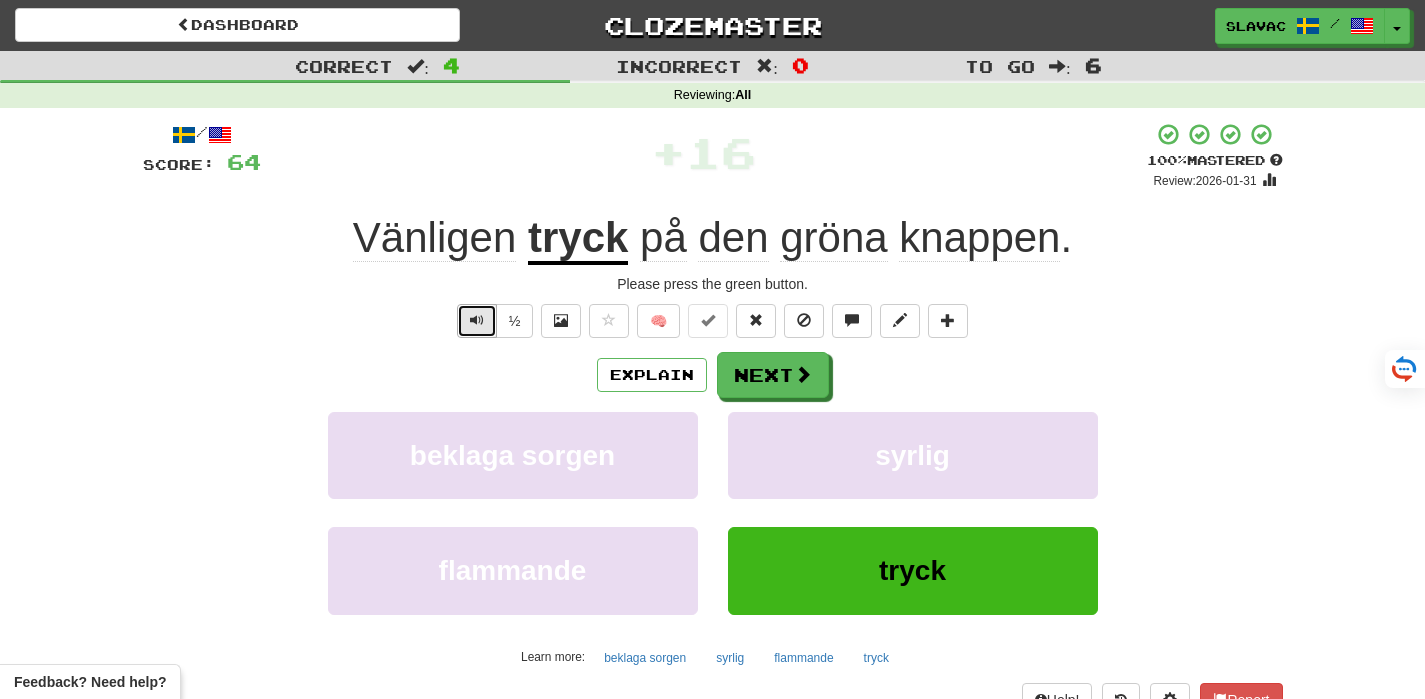 click at bounding box center [477, 320] 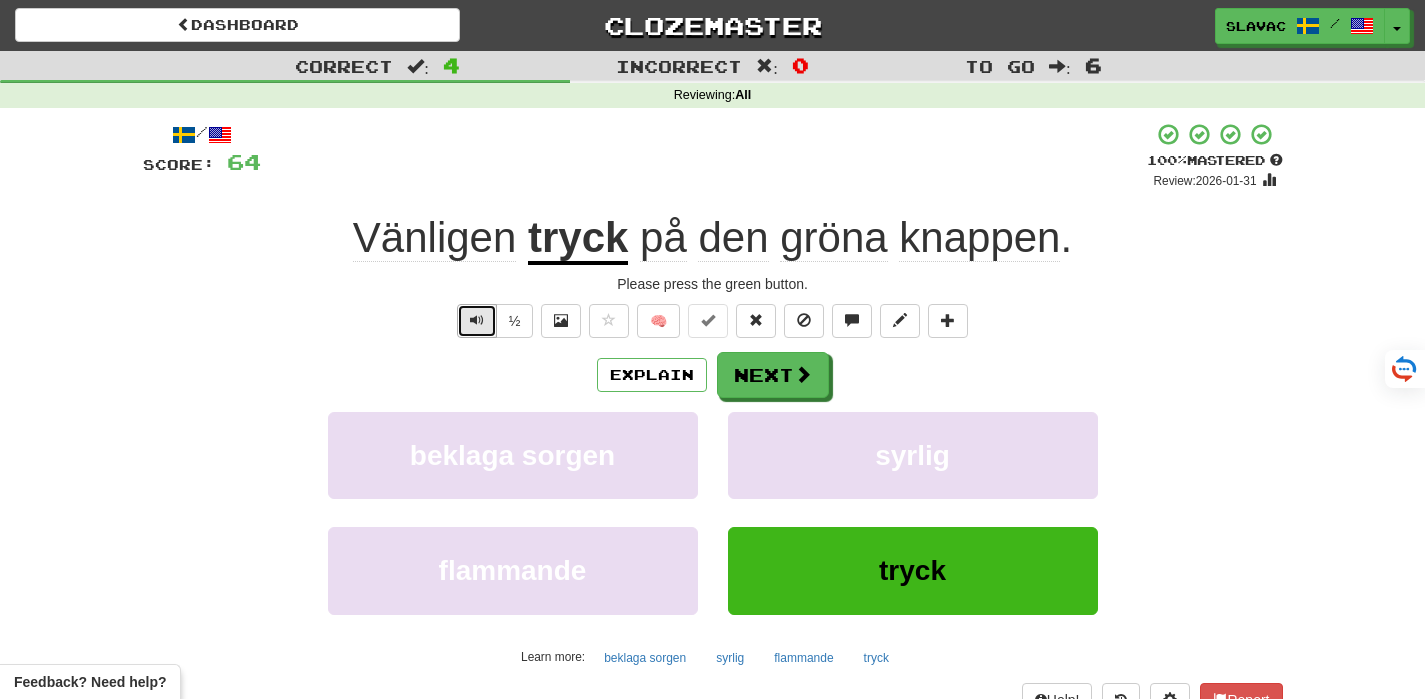 click at bounding box center [477, 321] 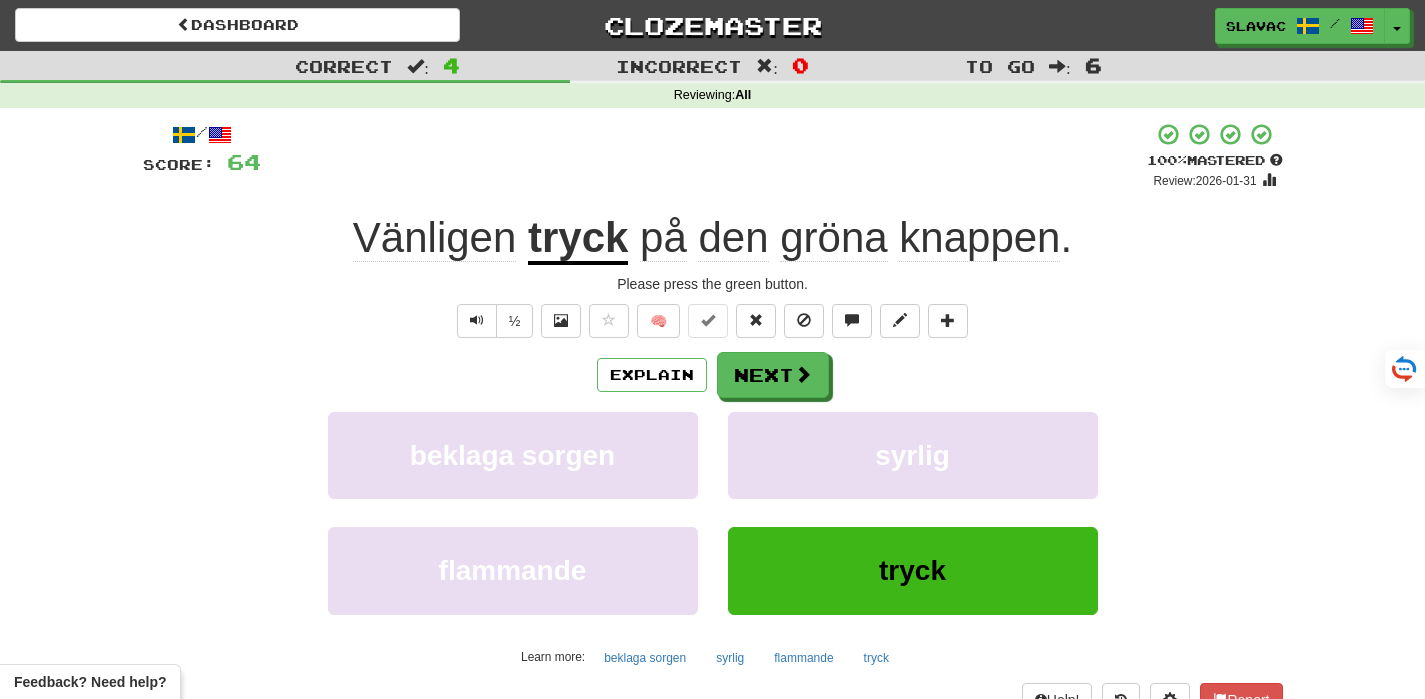click on "½ 🧠" at bounding box center (713, 321) 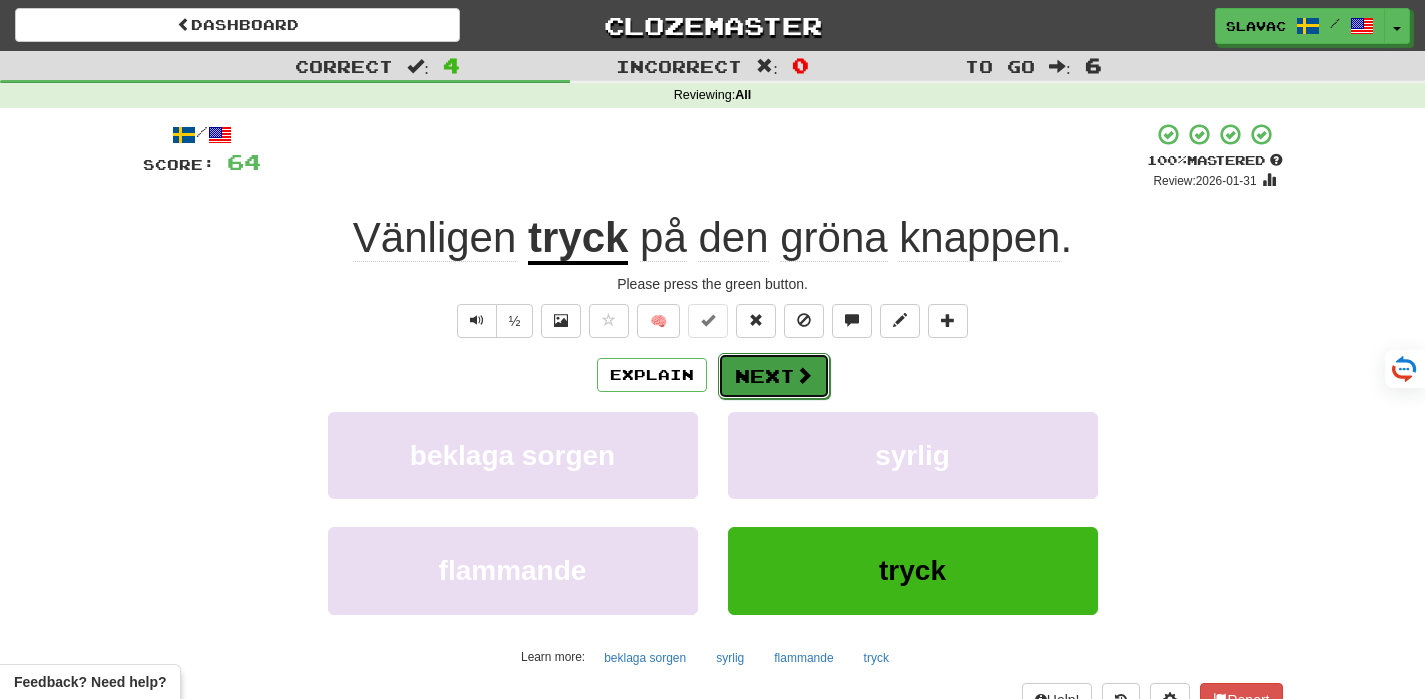 click at bounding box center (804, 375) 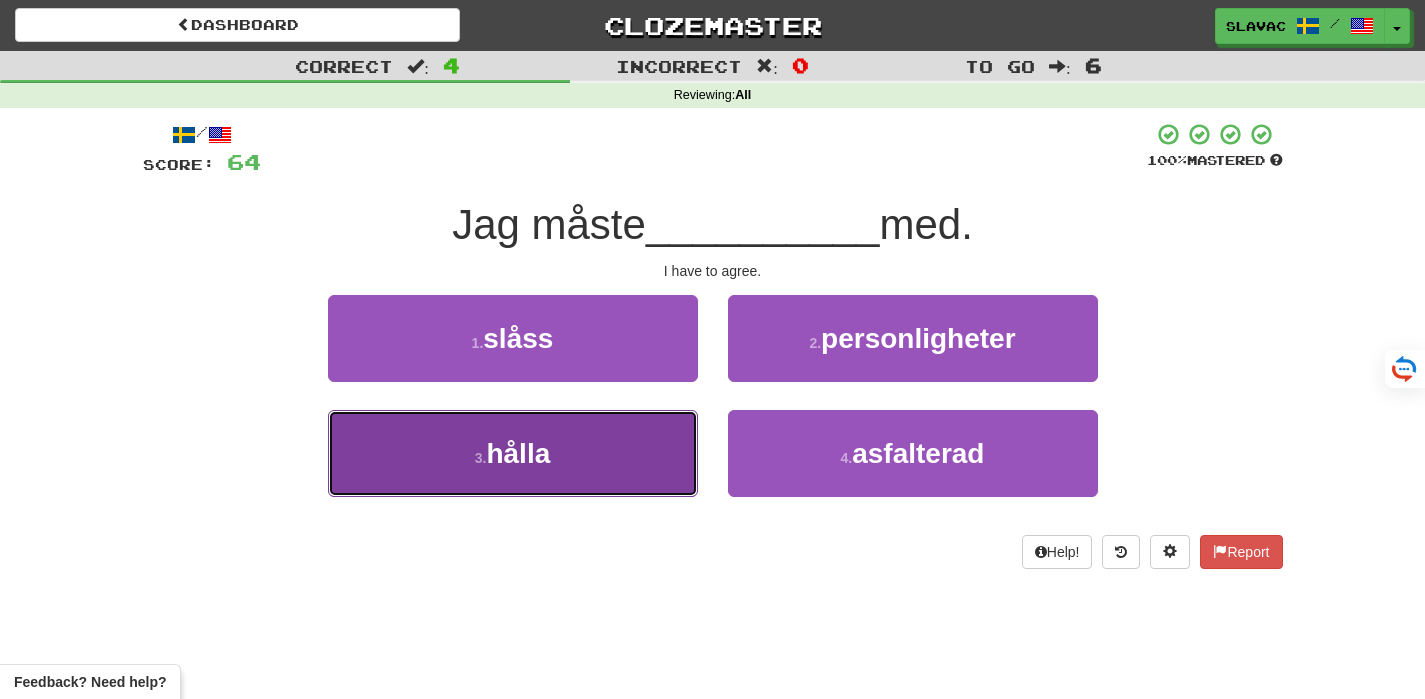 click on "3 .  hålla" at bounding box center (513, 453) 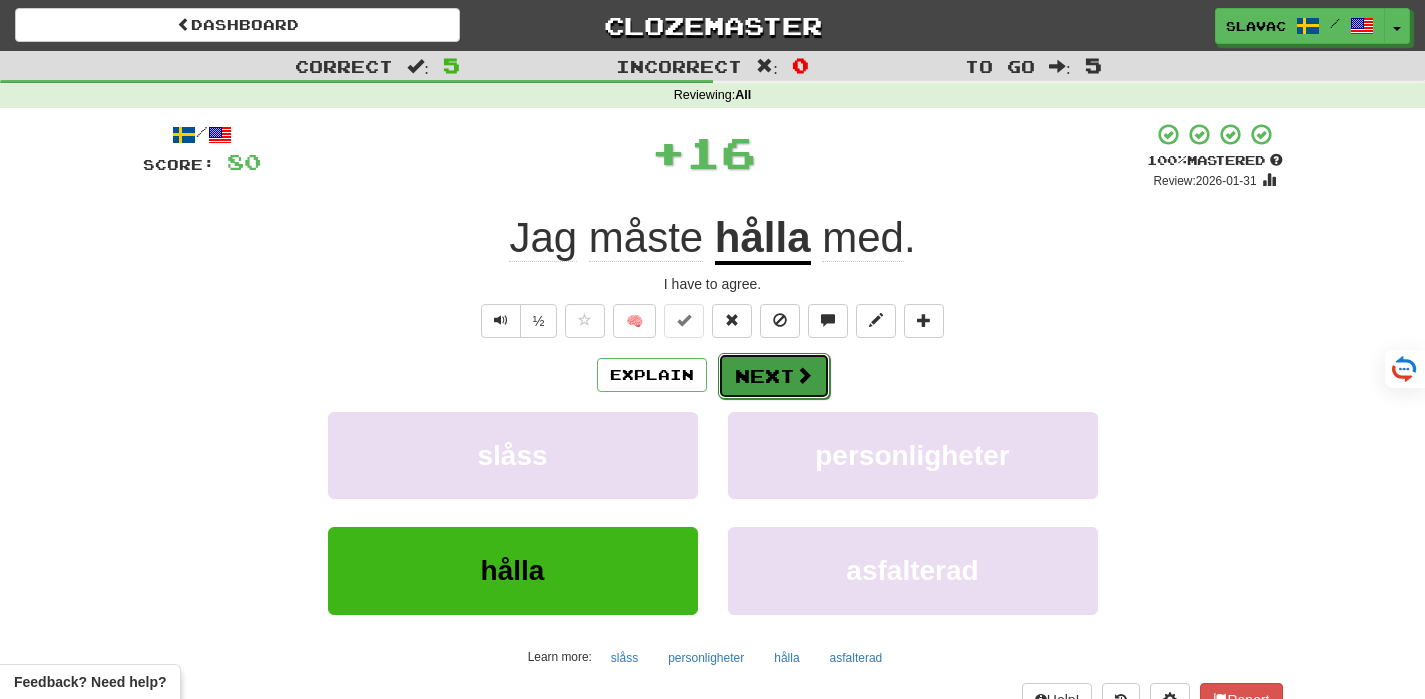 click on "Next" at bounding box center (774, 376) 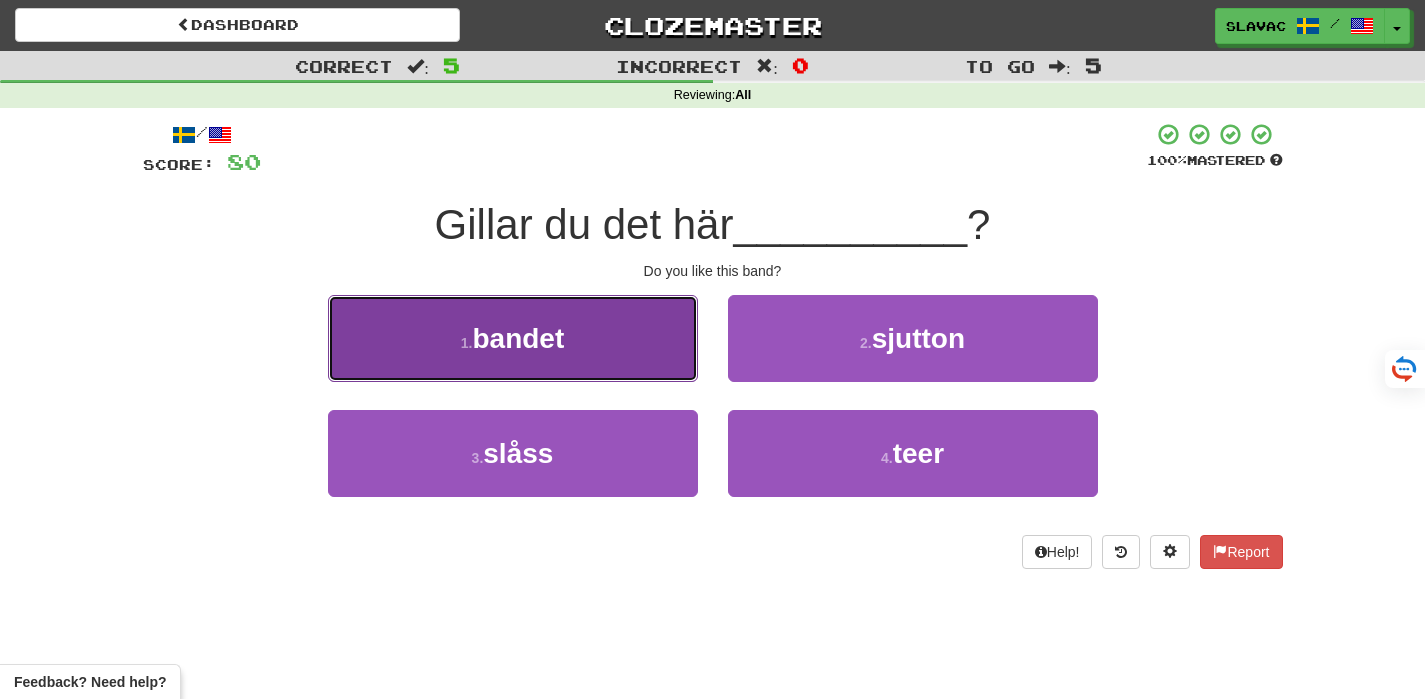 click on "bandet" at bounding box center [518, 338] 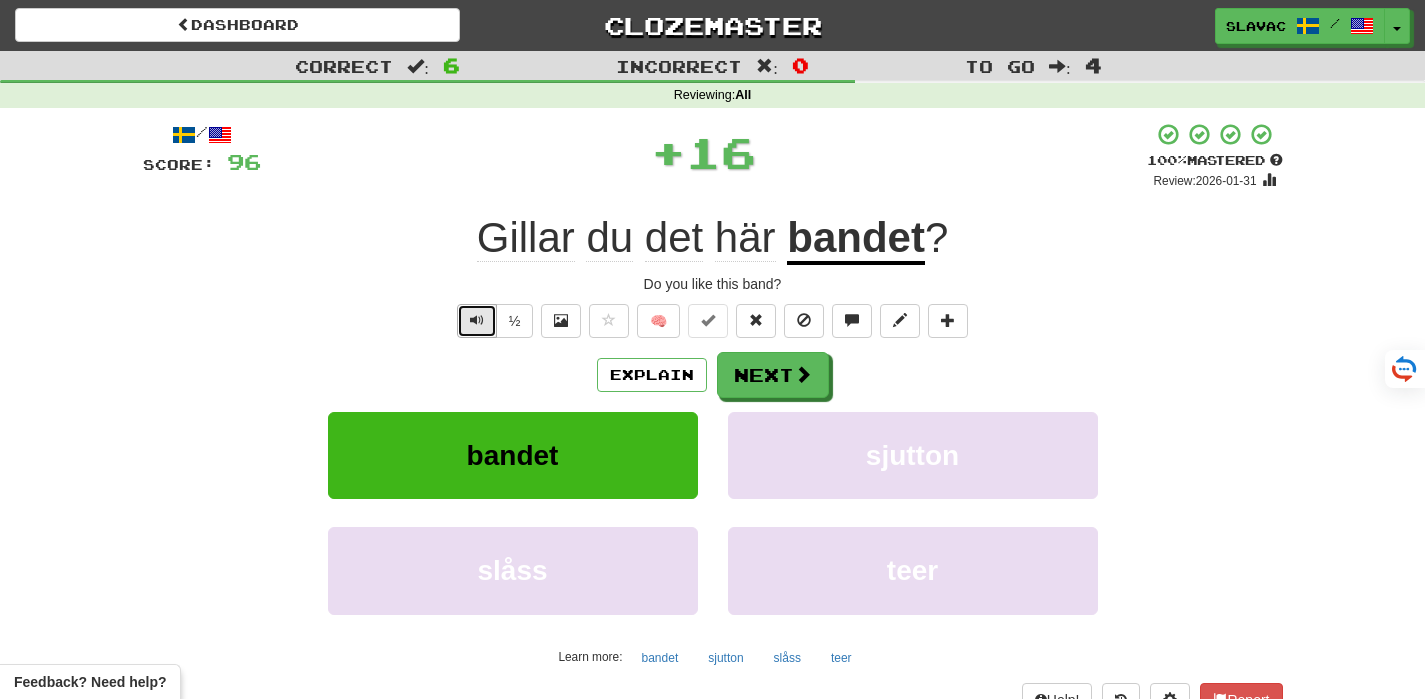 click at bounding box center (477, 321) 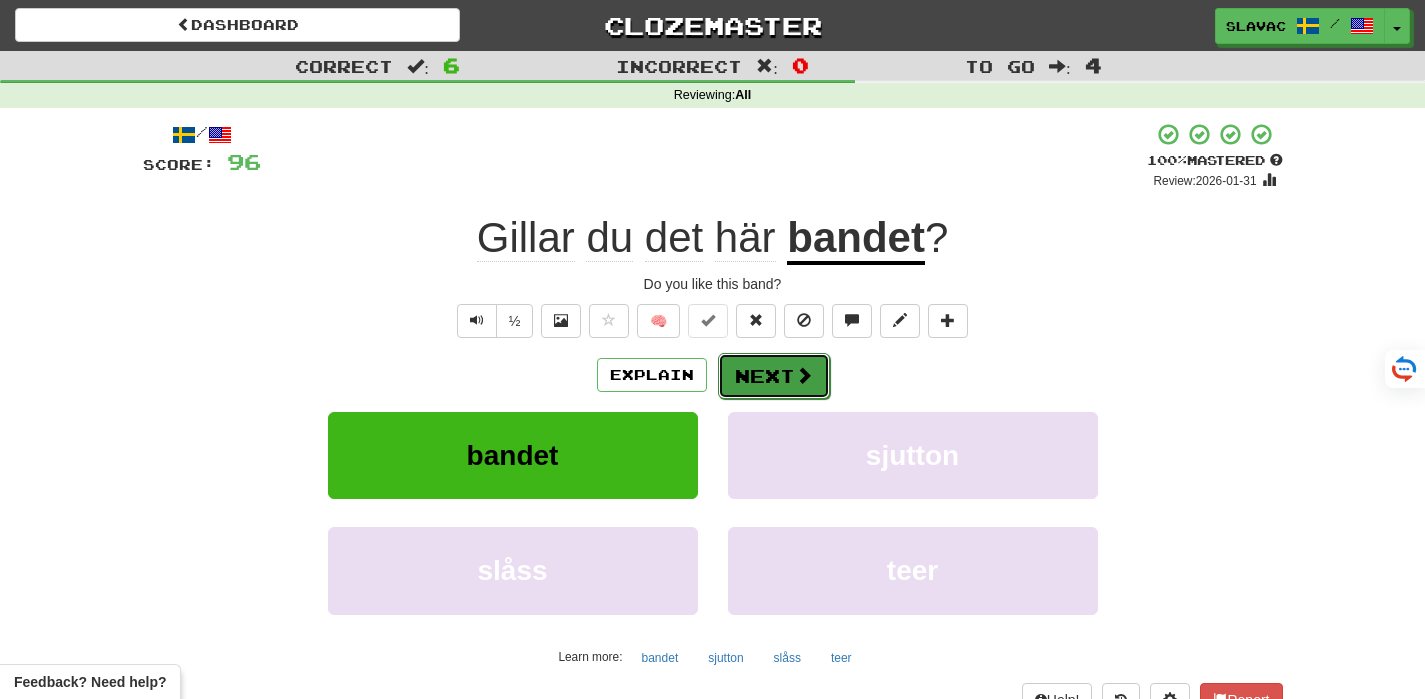 click on "Next" at bounding box center [774, 376] 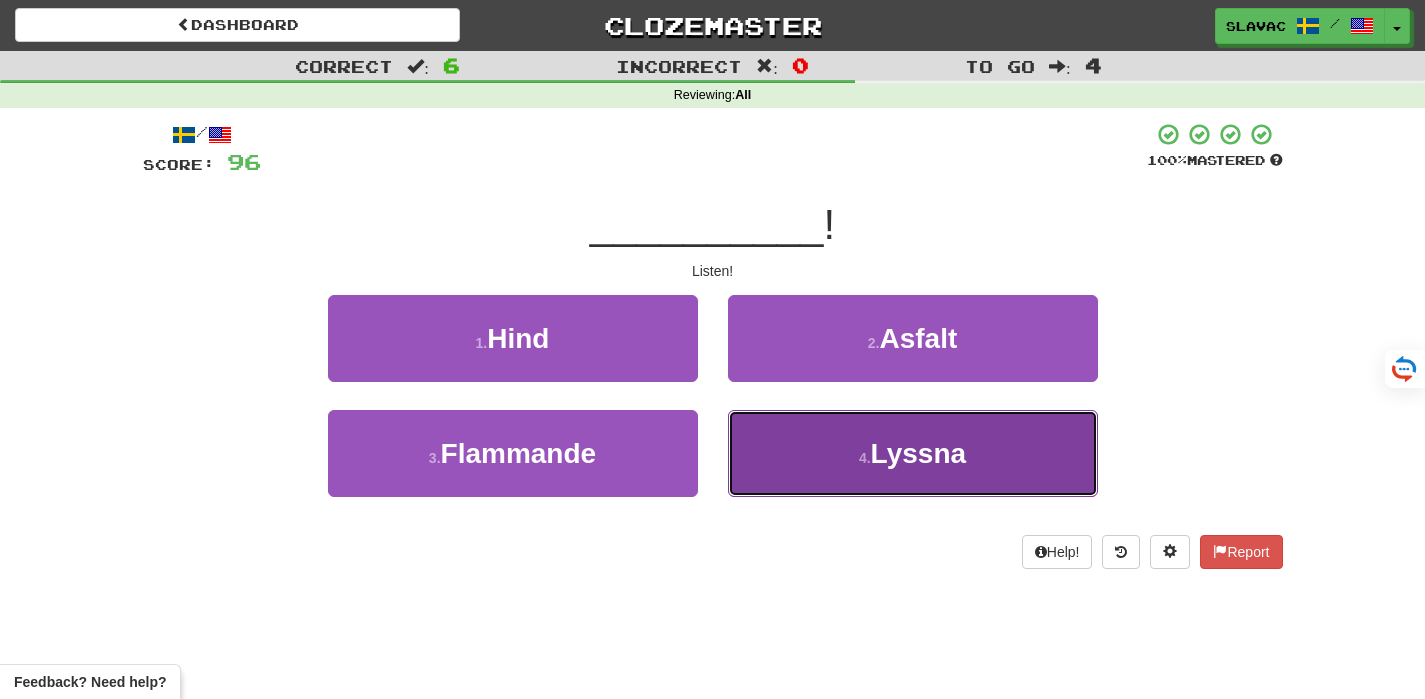 click on "4 .  Lyssna" at bounding box center [913, 453] 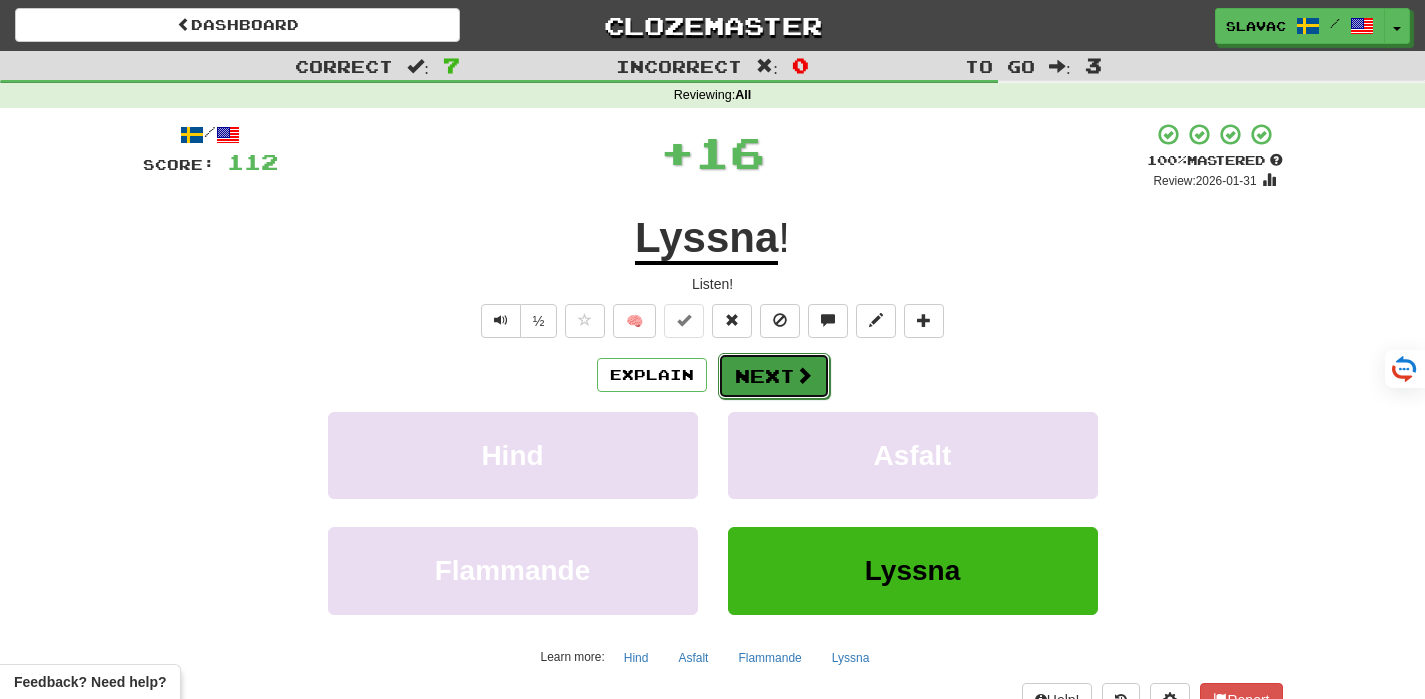click on "Next" at bounding box center (774, 376) 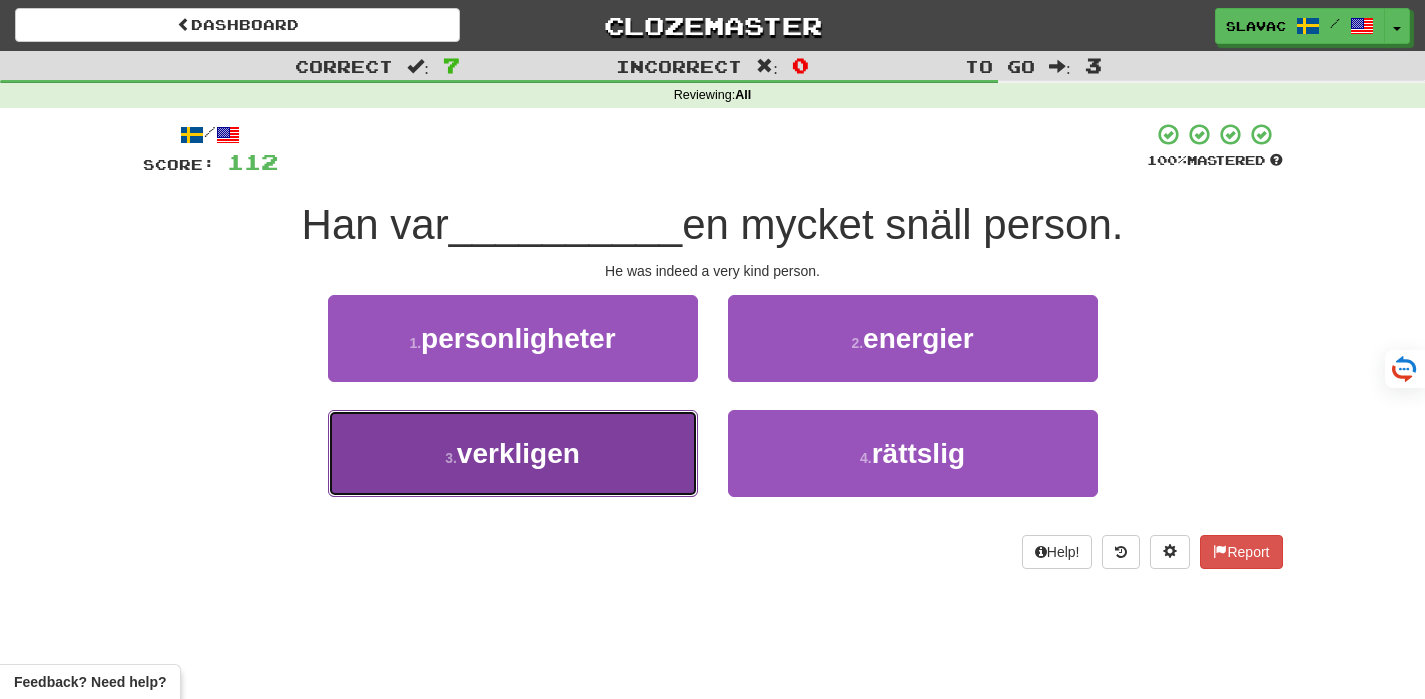 click on "verkligen" at bounding box center (518, 453) 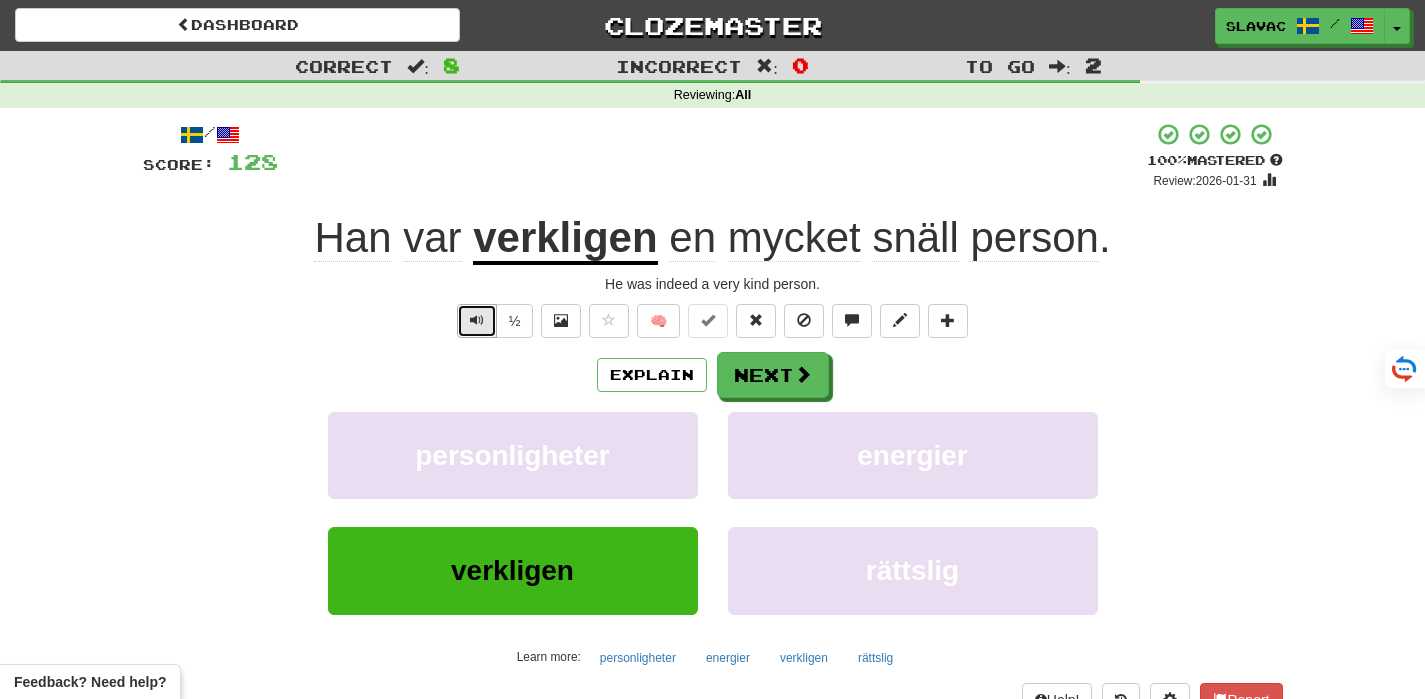 click at bounding box center [477, 320] 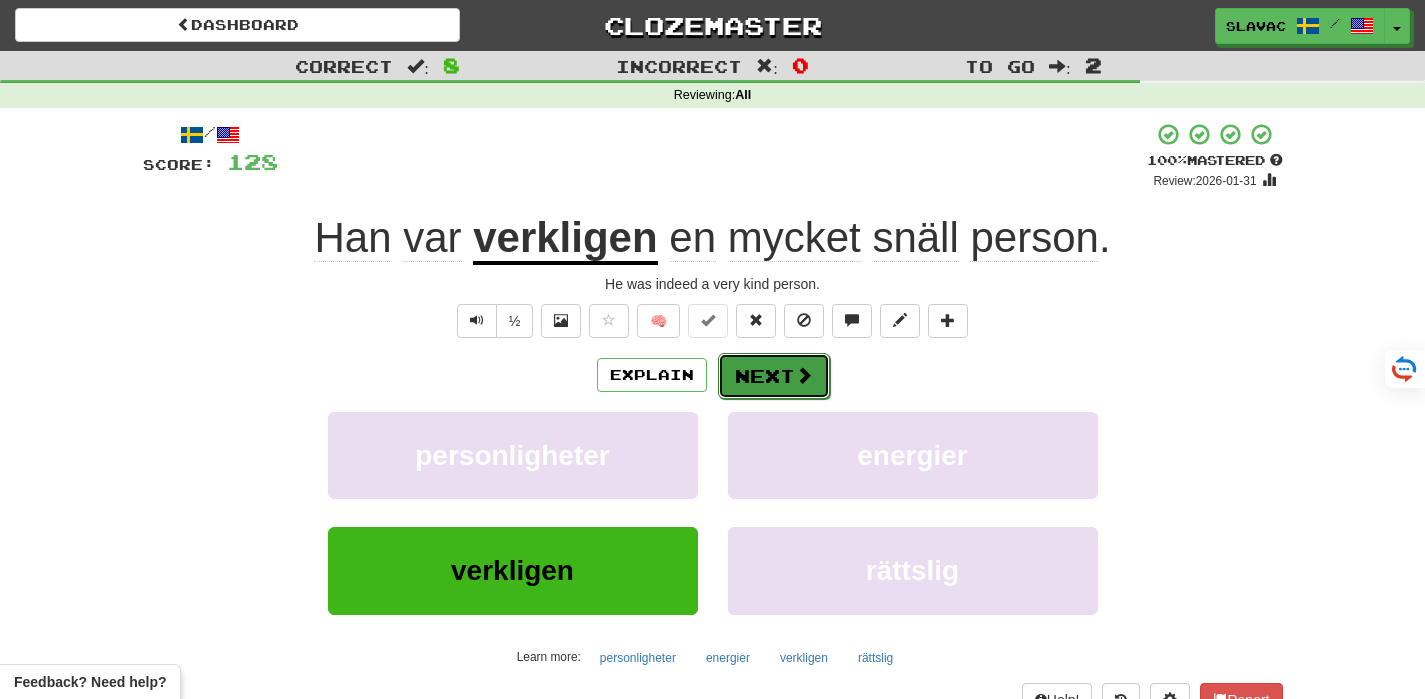click on "Next" at bounding box center (774, 376) 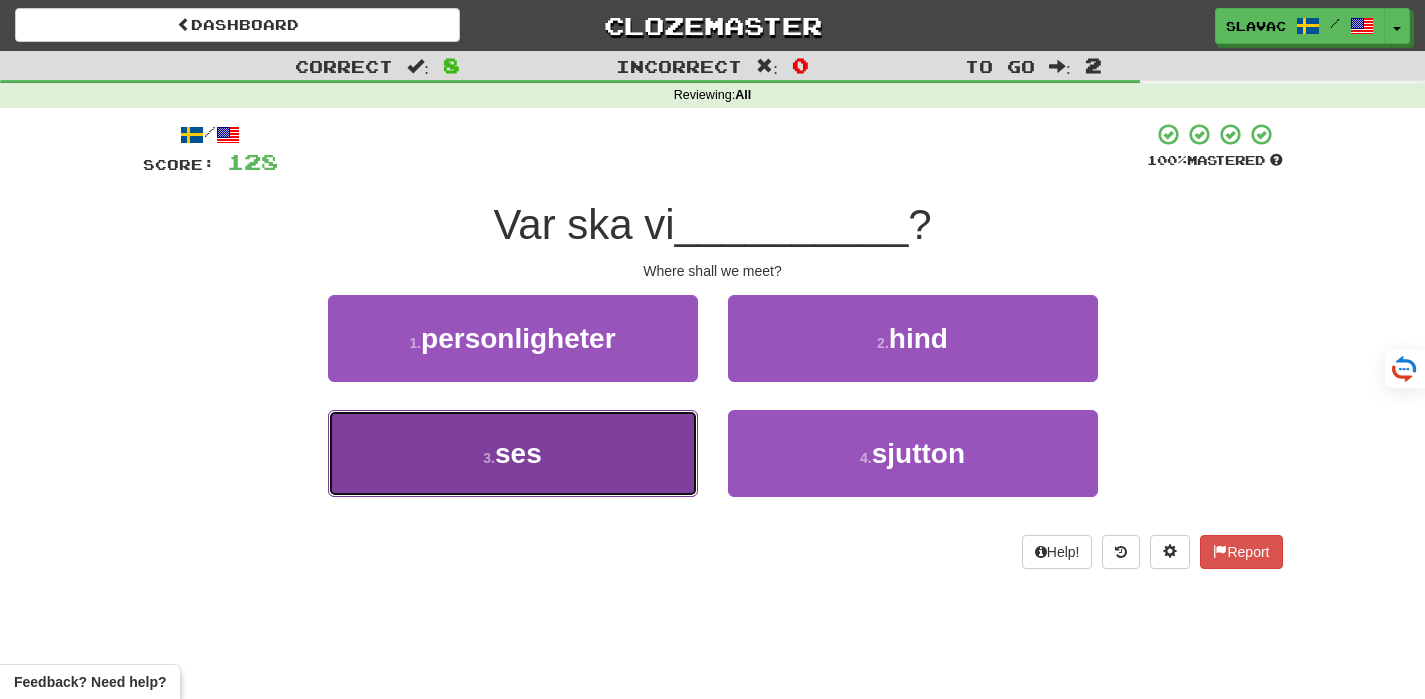 click on "3 .  ses" at bounding box center [513, 453] 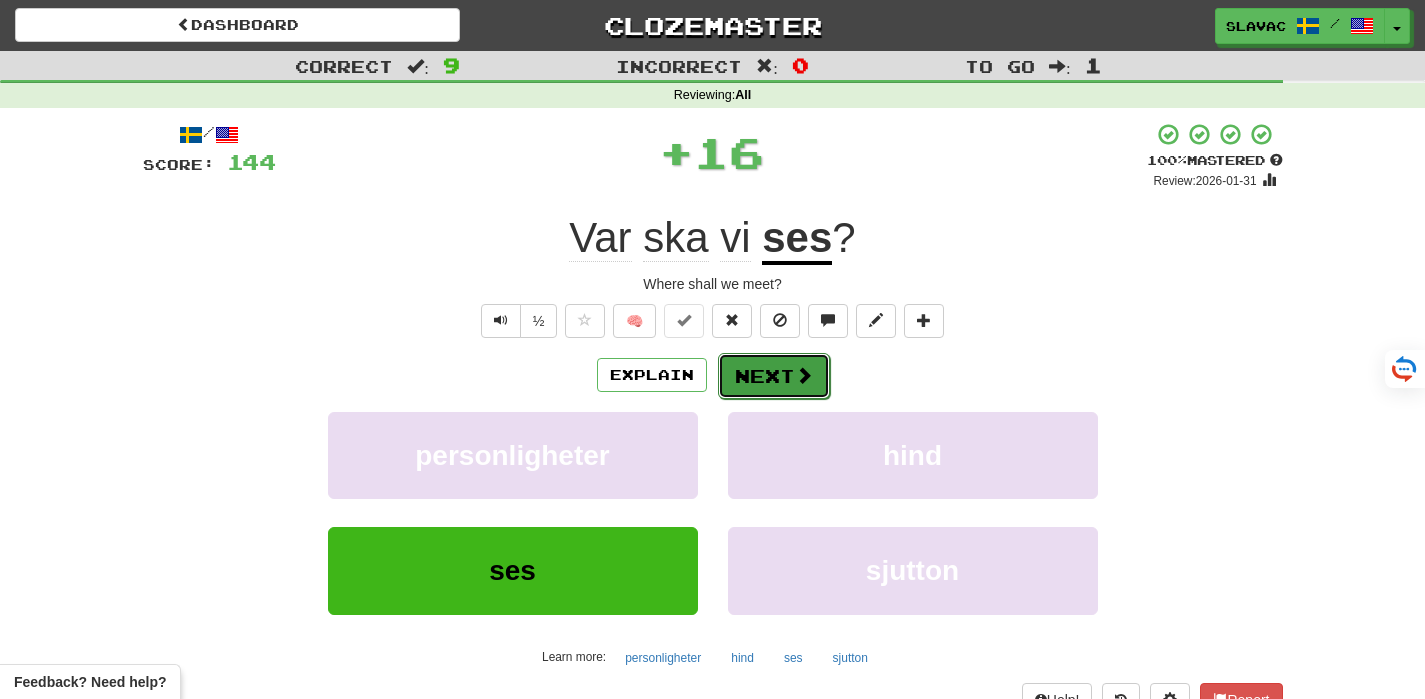 click on "Next" at bounding box center (774, 376) 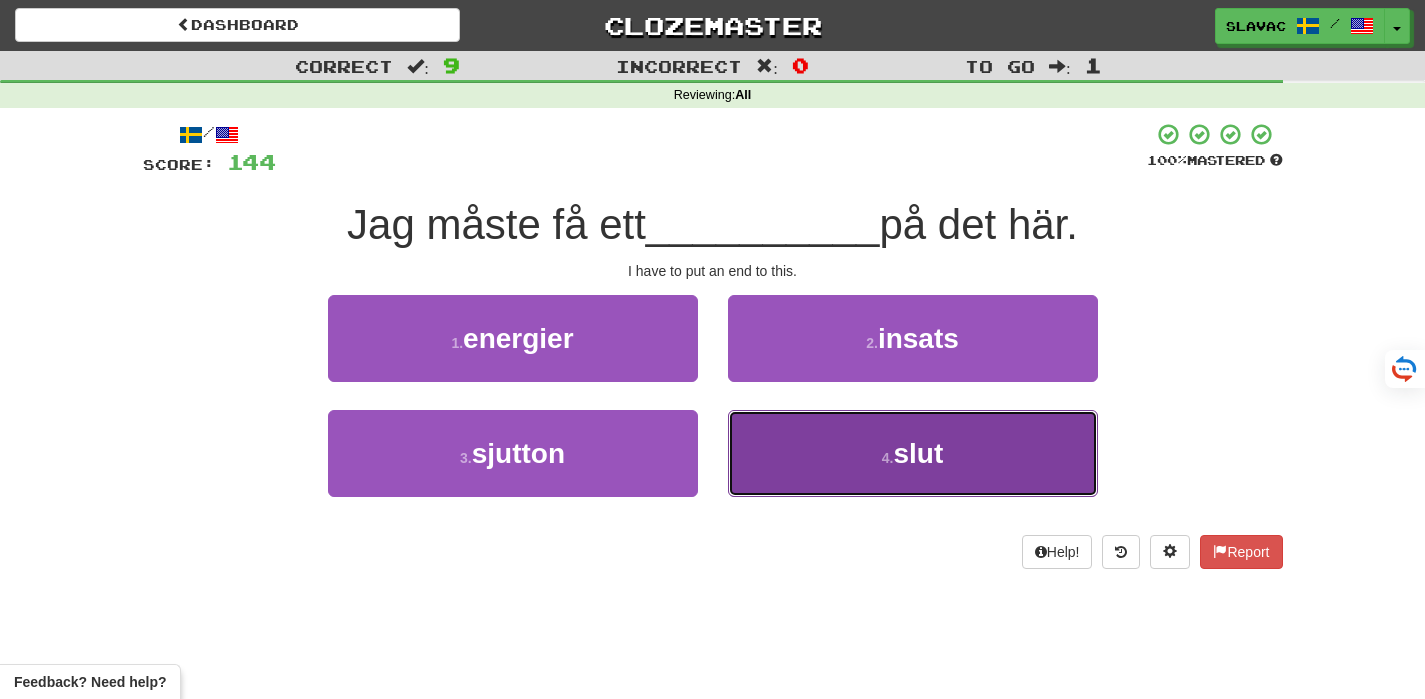 click on "4 .  slut" at bounding box center [913, 453] 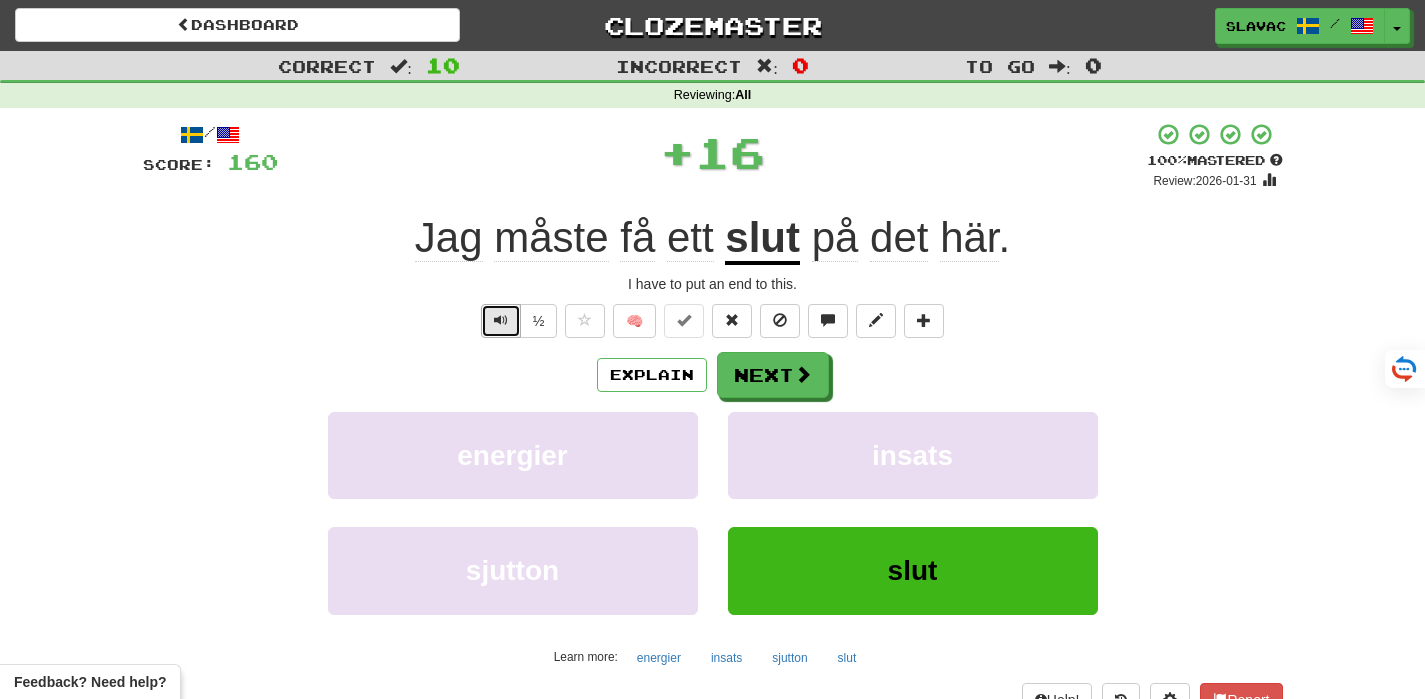 click at bounding box center [501, 320] 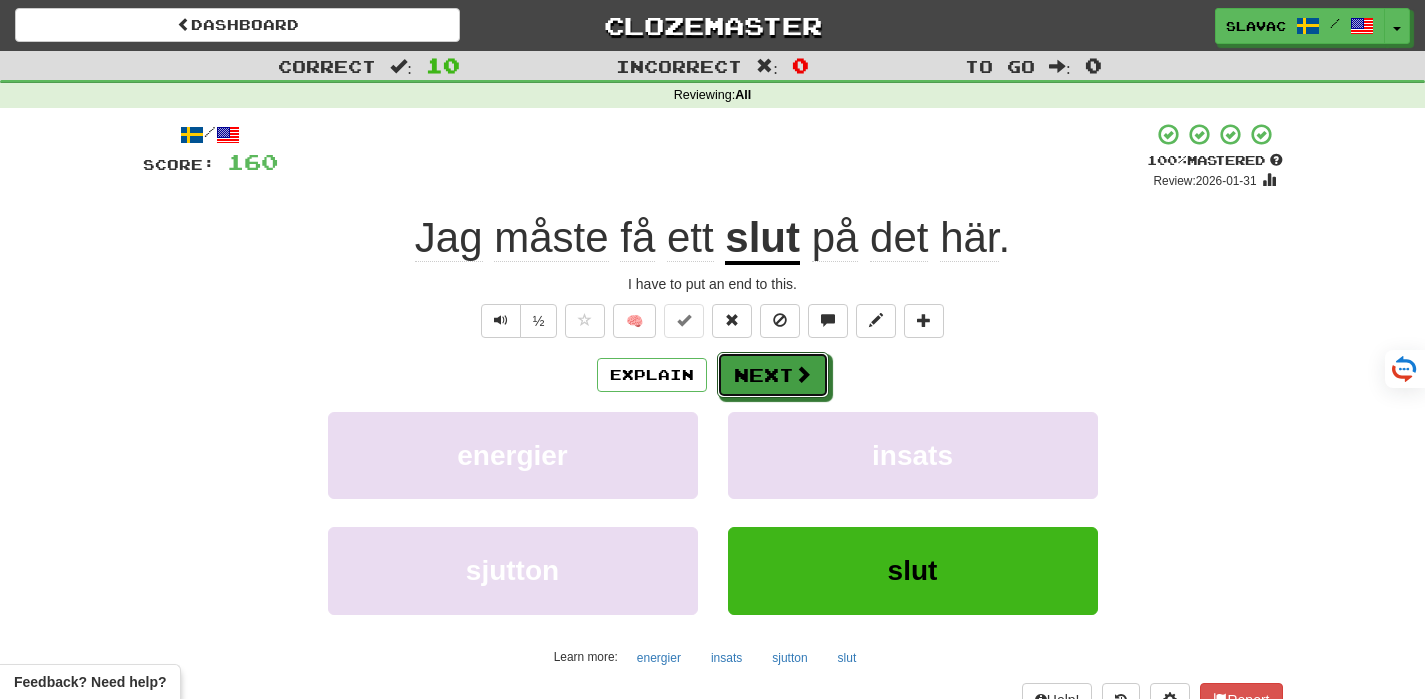 drag, startPoint x: 784, startPoint y: 375, endPoint x: 1110, endPoint y: 376, distance: 326.00153 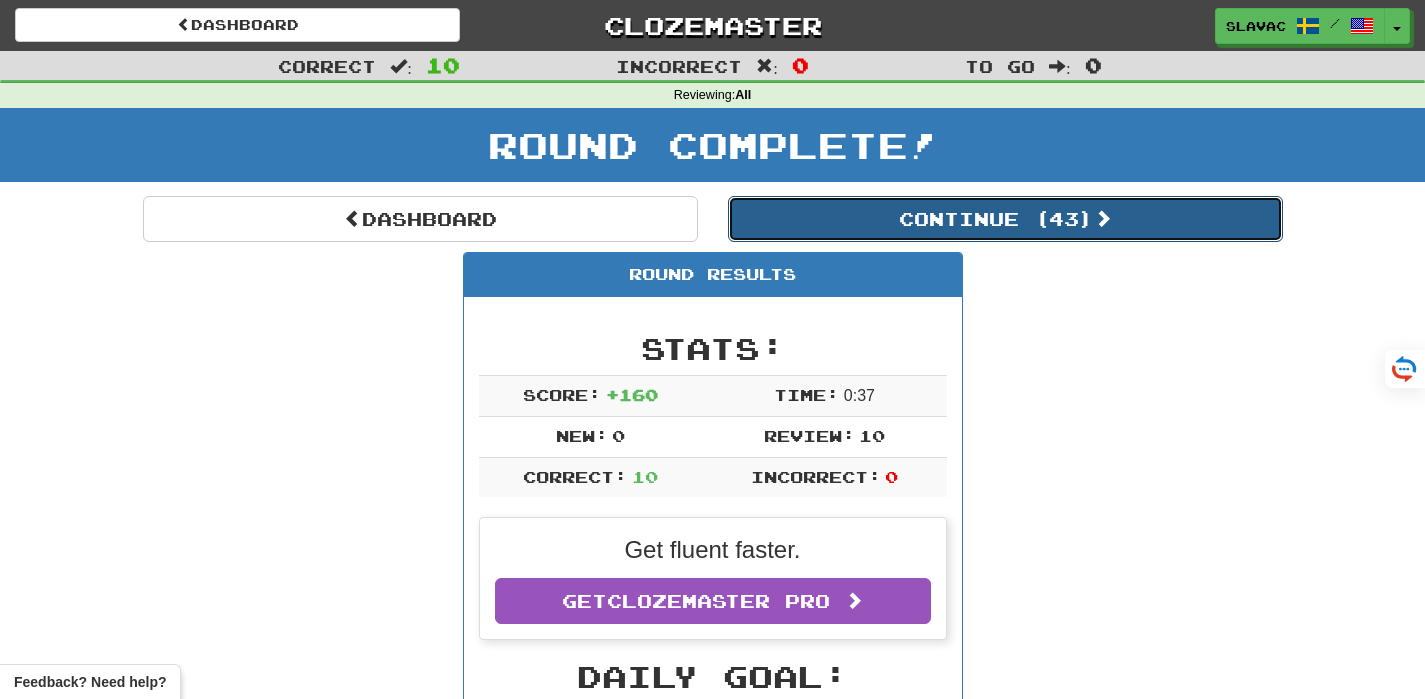click on "Continue ( 43 )" at bounding box center [1005, 219] 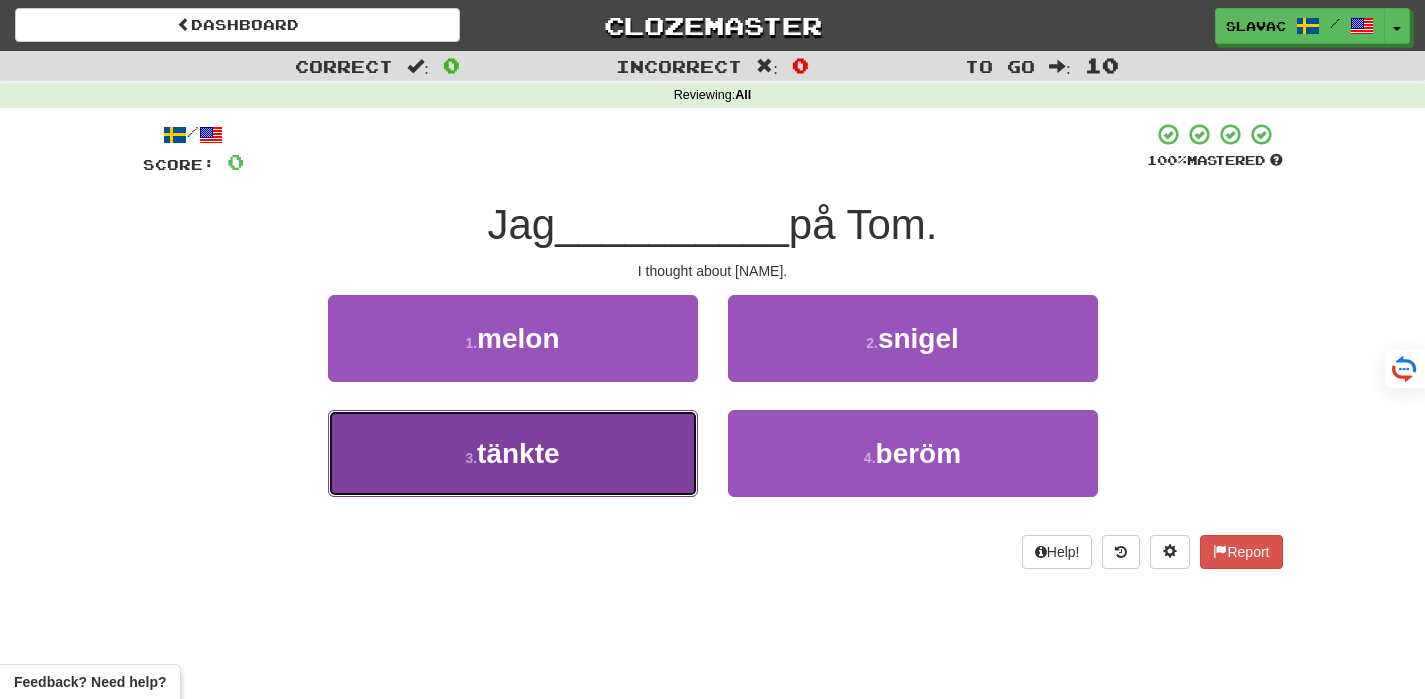 click on "3 .  tänkte" at bounding box center (513, 453) 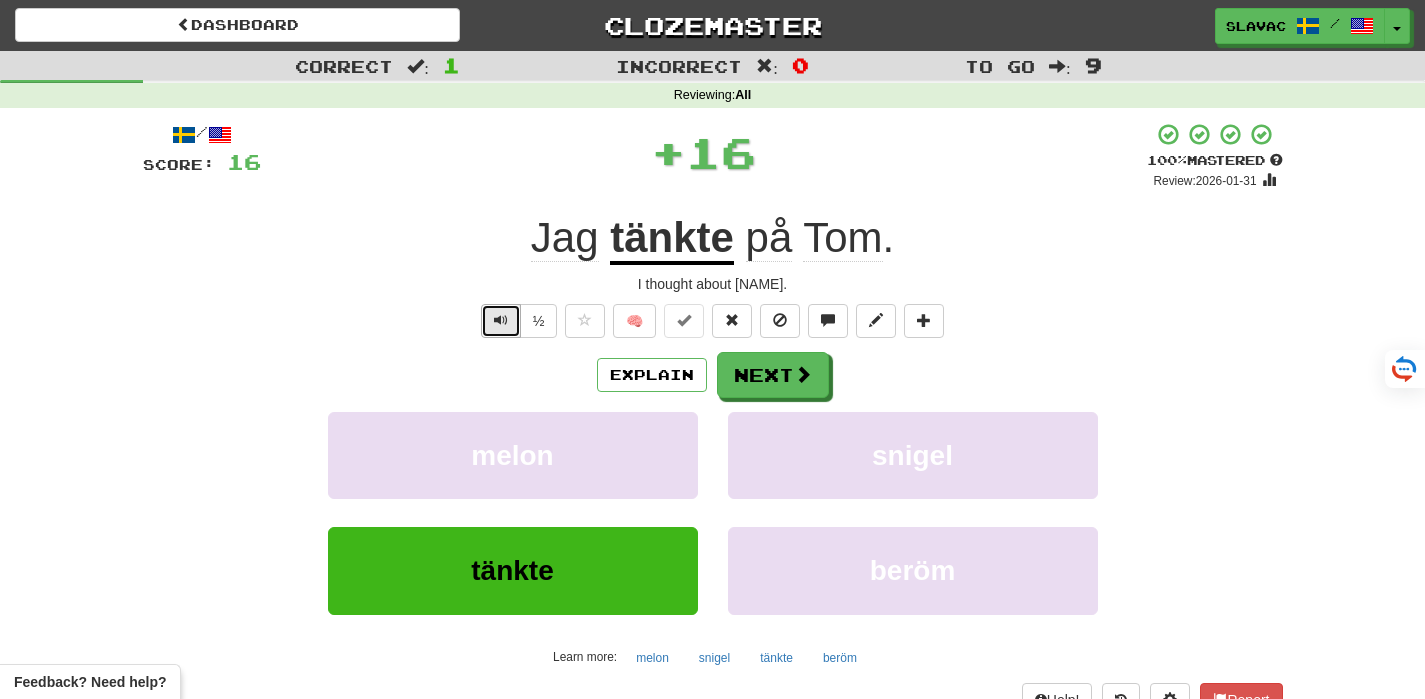 click at bounding box center (501, 320) 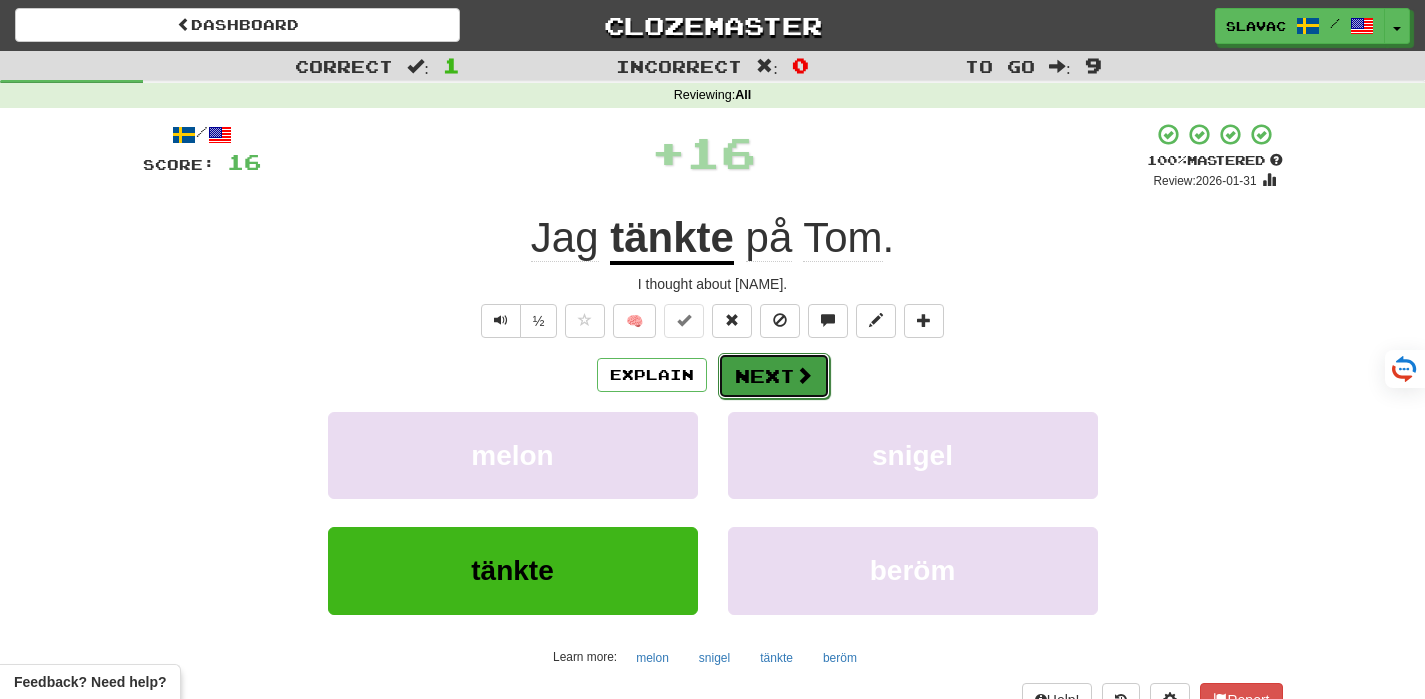 click on "Next" at bounding box center [774, 376] 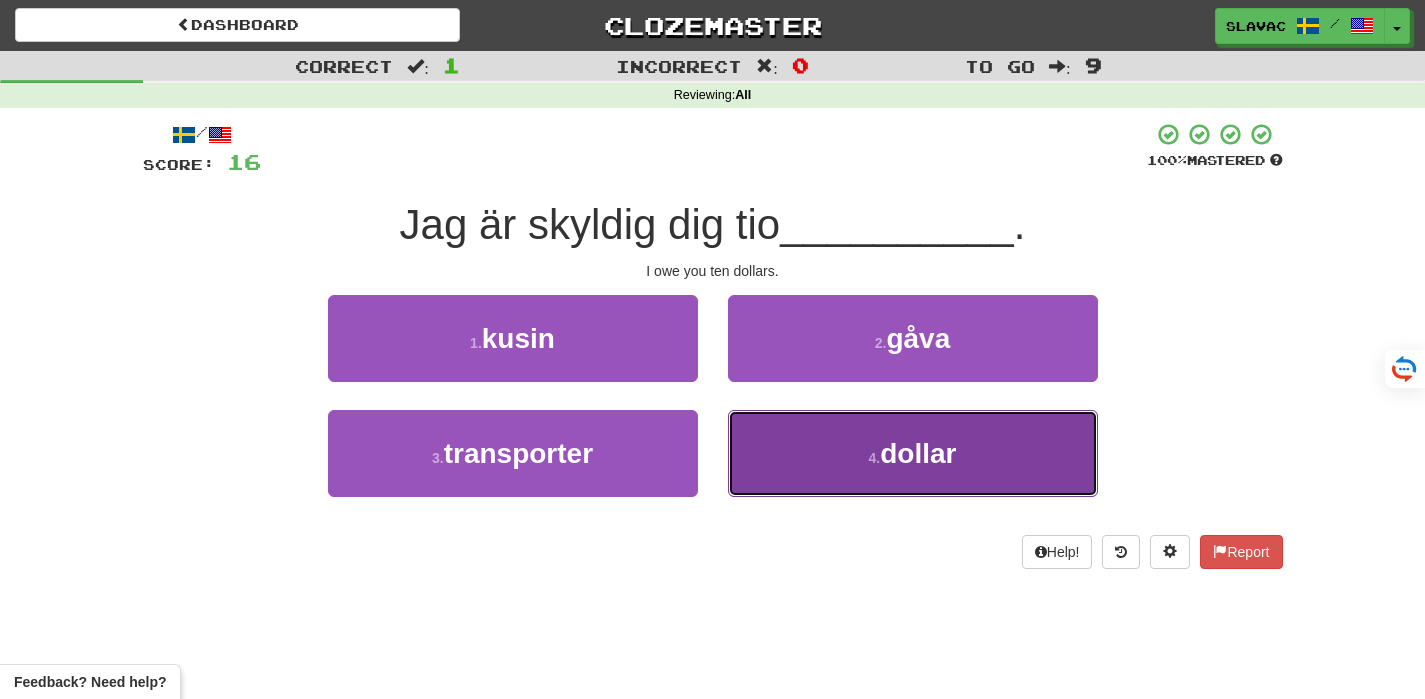 click on "4 .  dollar" at bounding box center (913, 453) 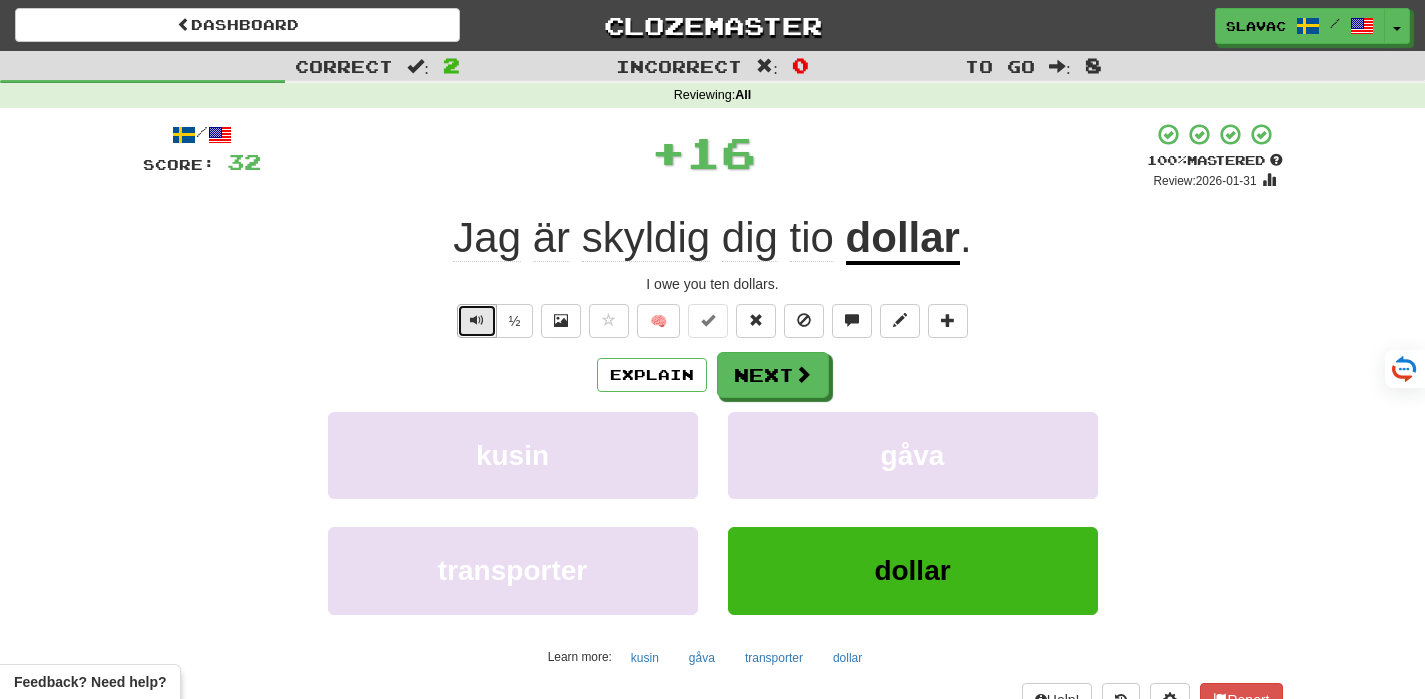 click at bounding box center (477, 320) 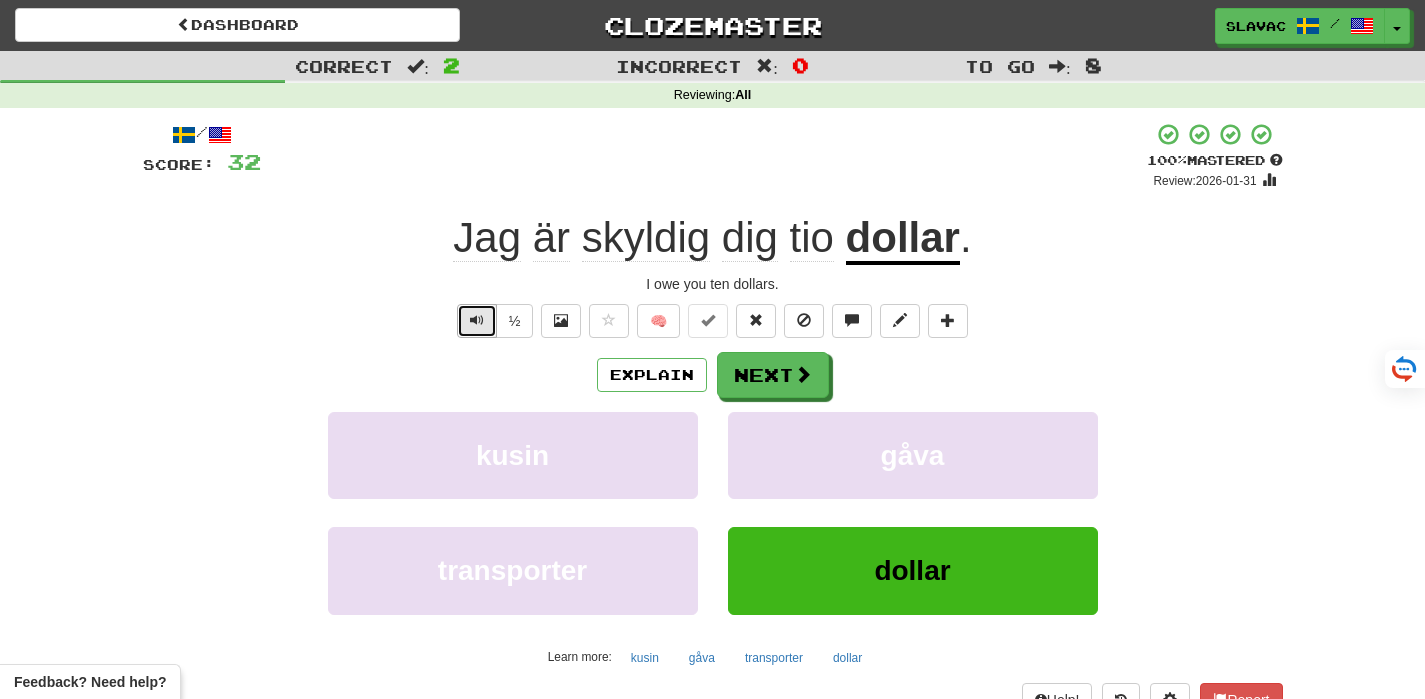 click at bounding box center (477, 321) 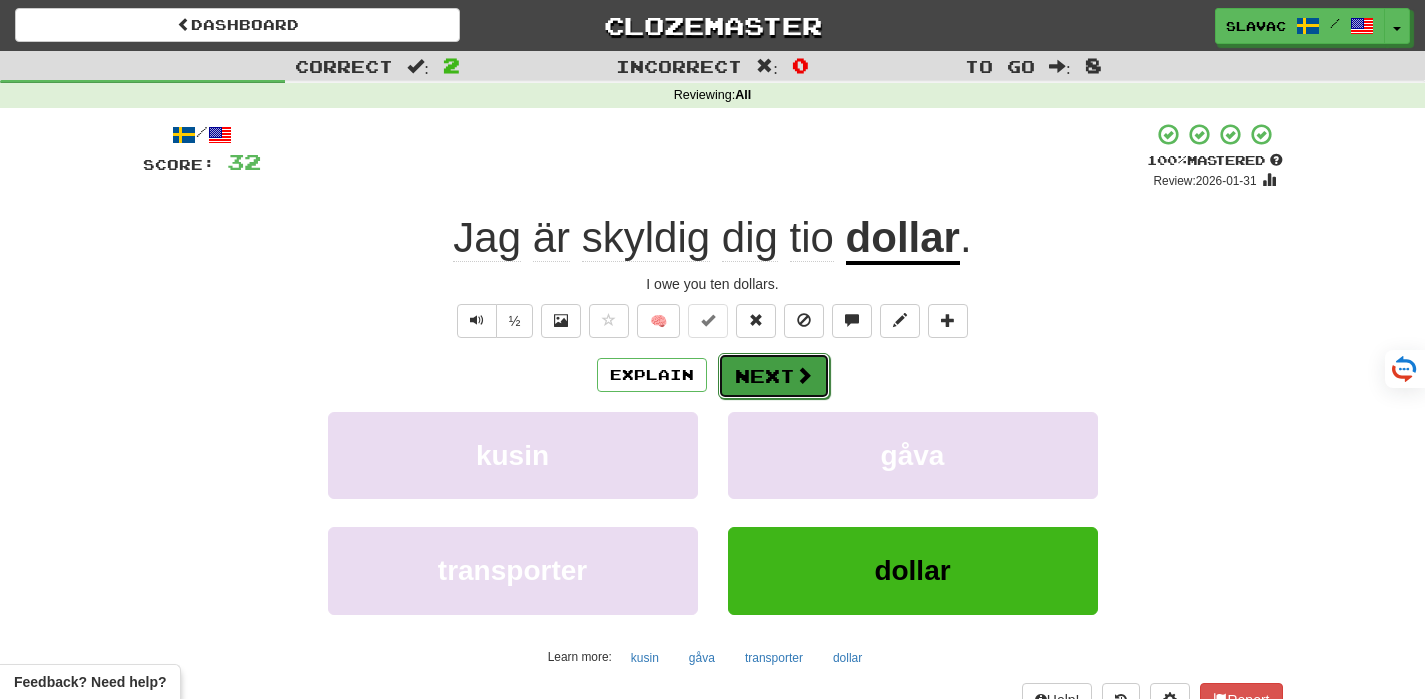 click at bounding box center [804, 375] 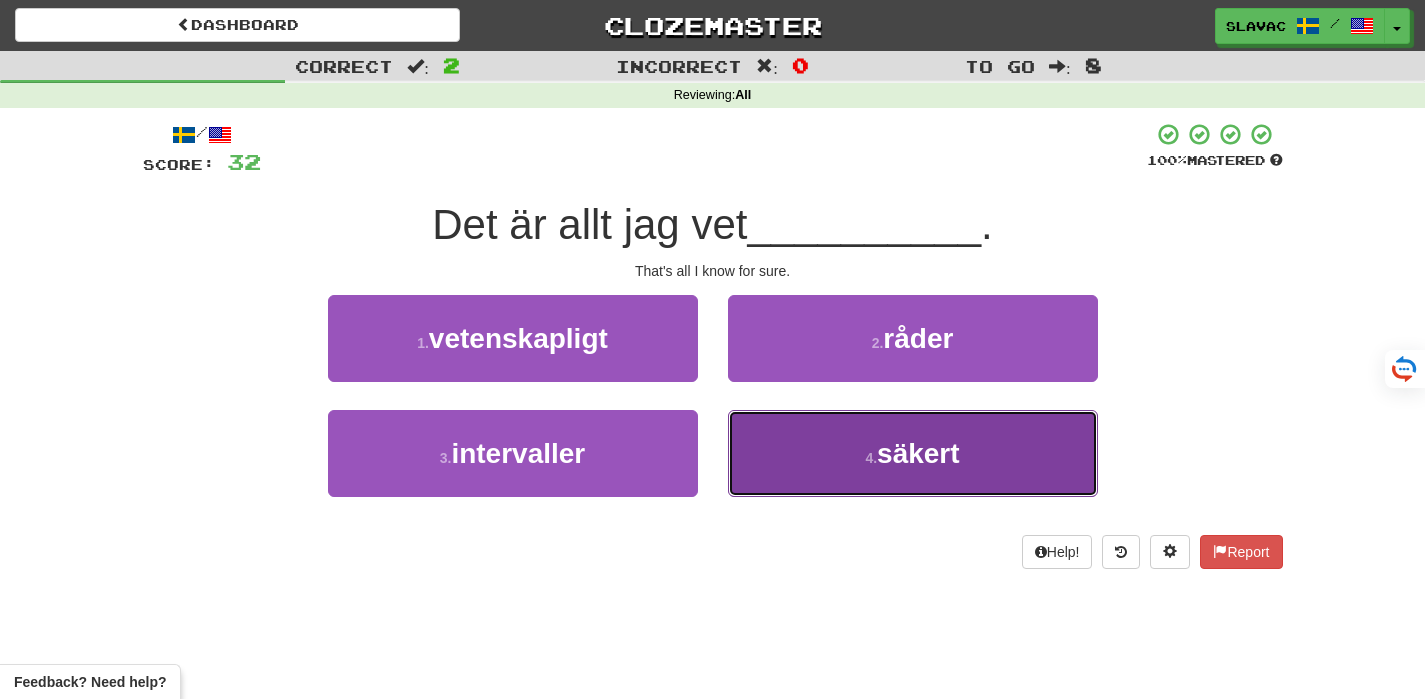 click on "säkert" at bounding box center (918, 453) 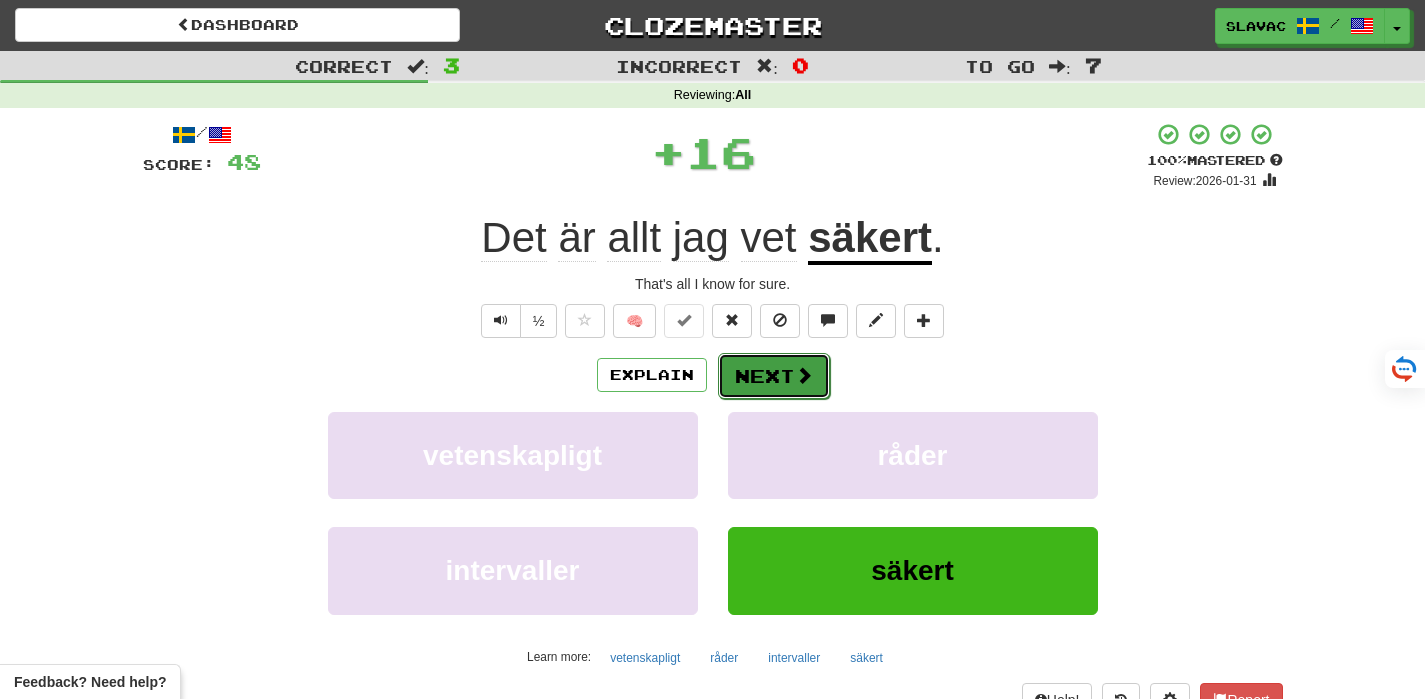 click on "Next" at bounding box center (774, 376) 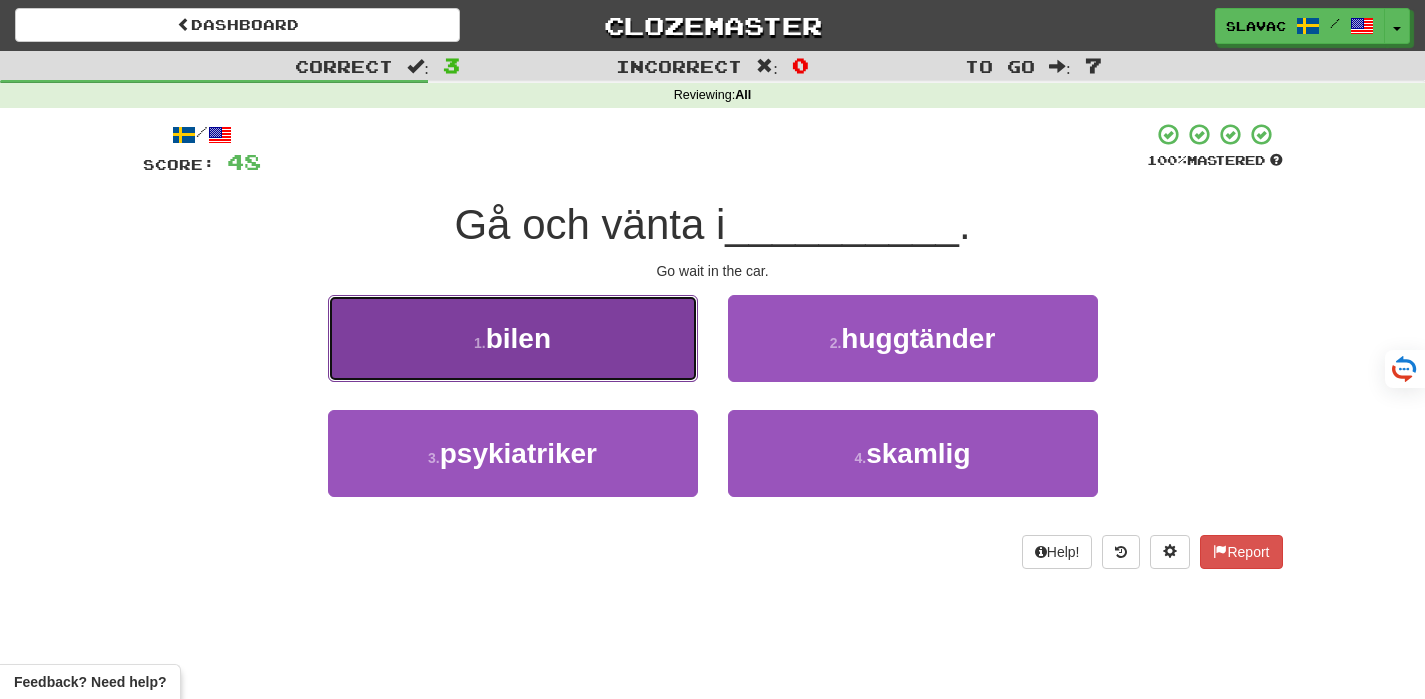 click on "bilen" at bounding box center [518, 338] 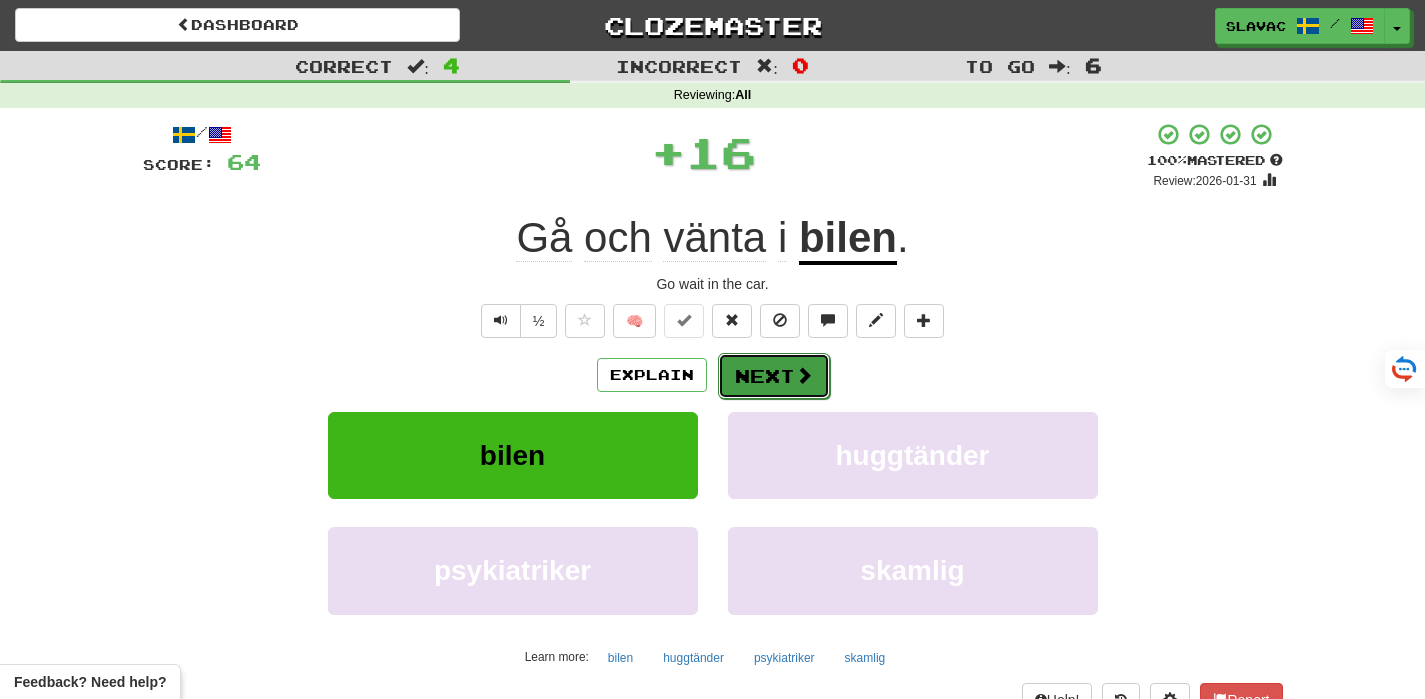 click on "Next" at bounding box center [774, 376] 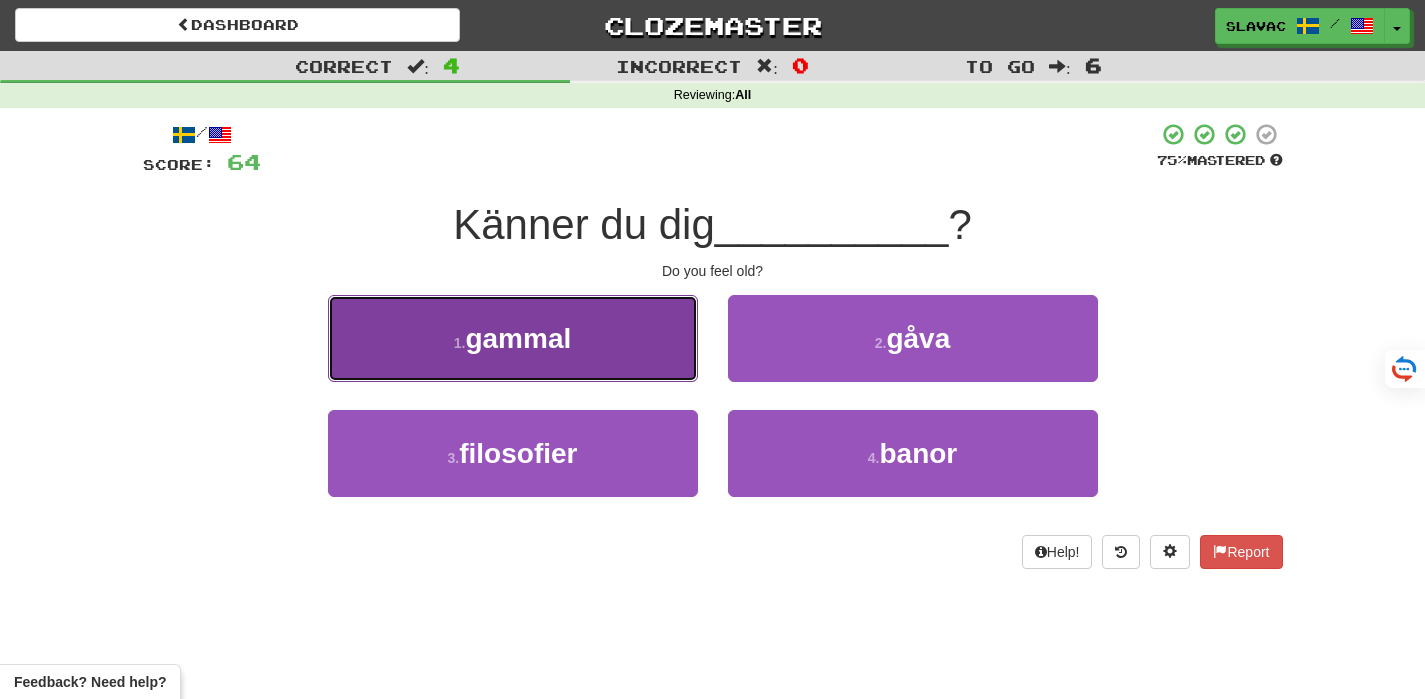 click on "1 .  gammal" at bounding box center [513, 338] 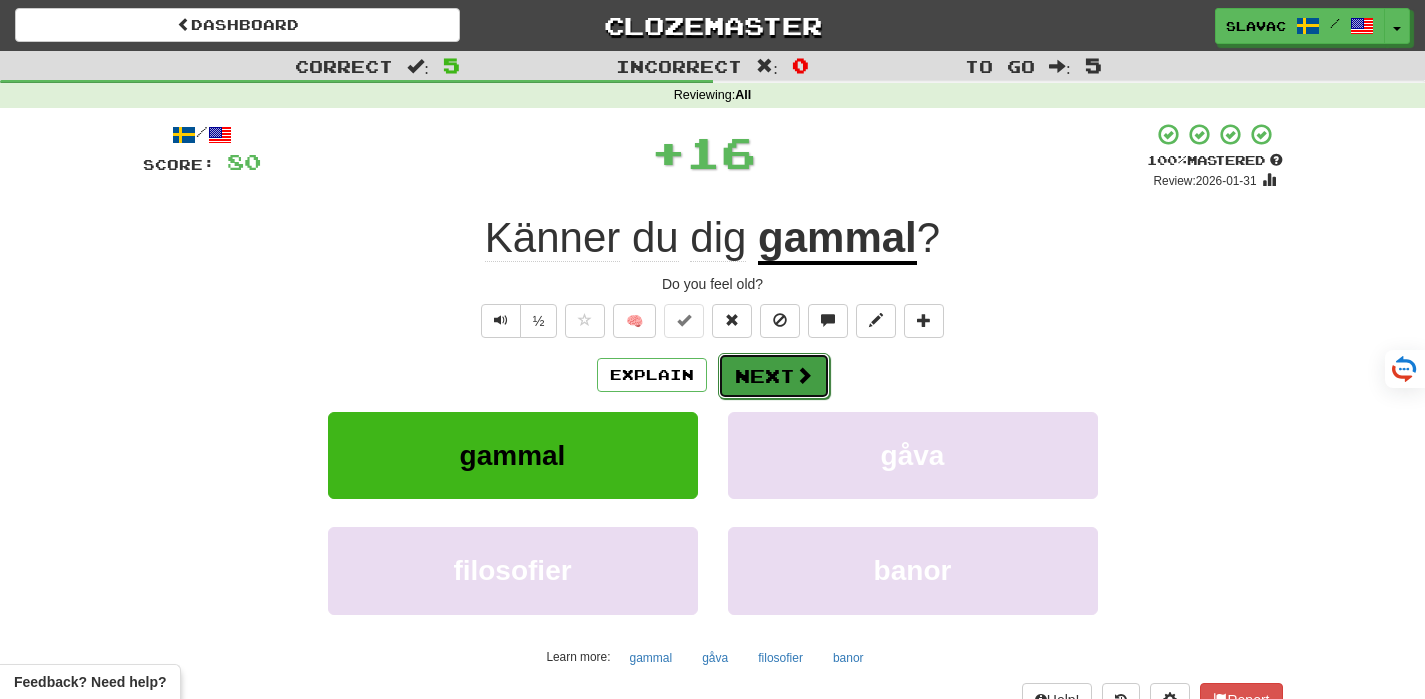 click on "Next" at bounding box center (774, 376) 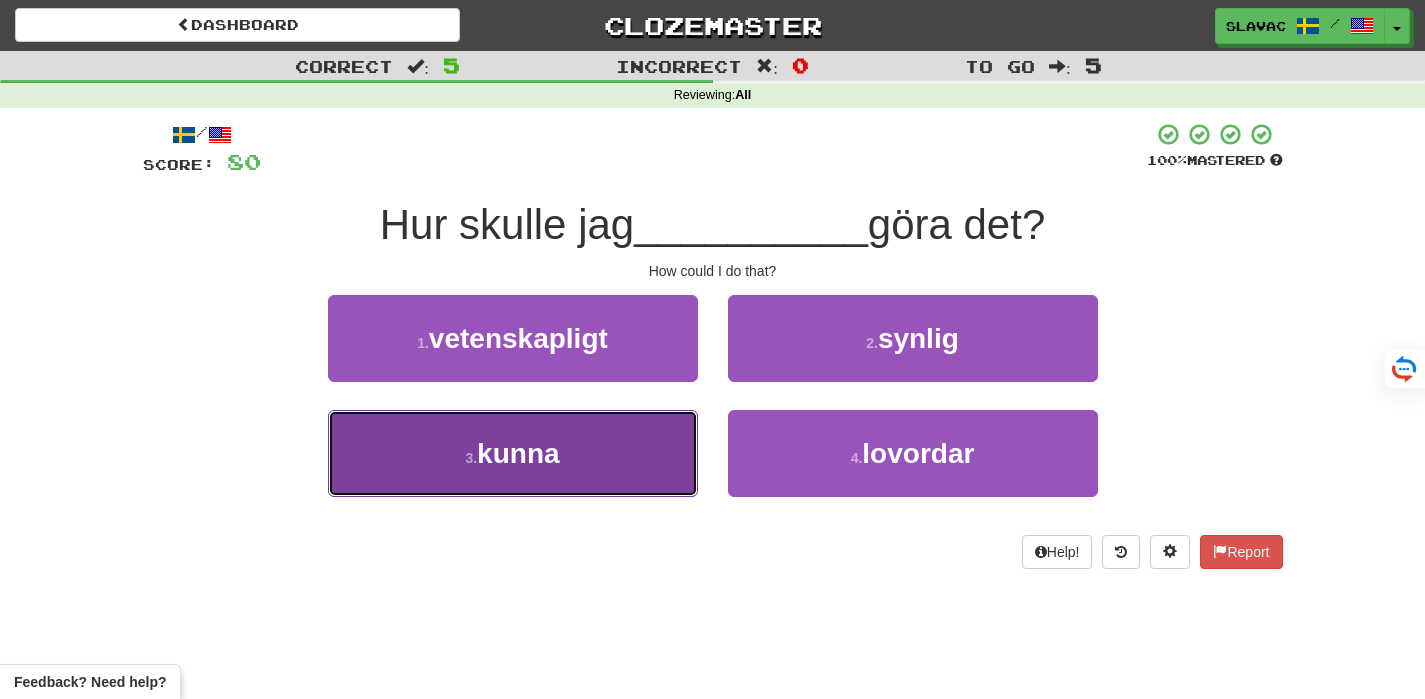 click on "kunna" at bounding box center (518, 453) 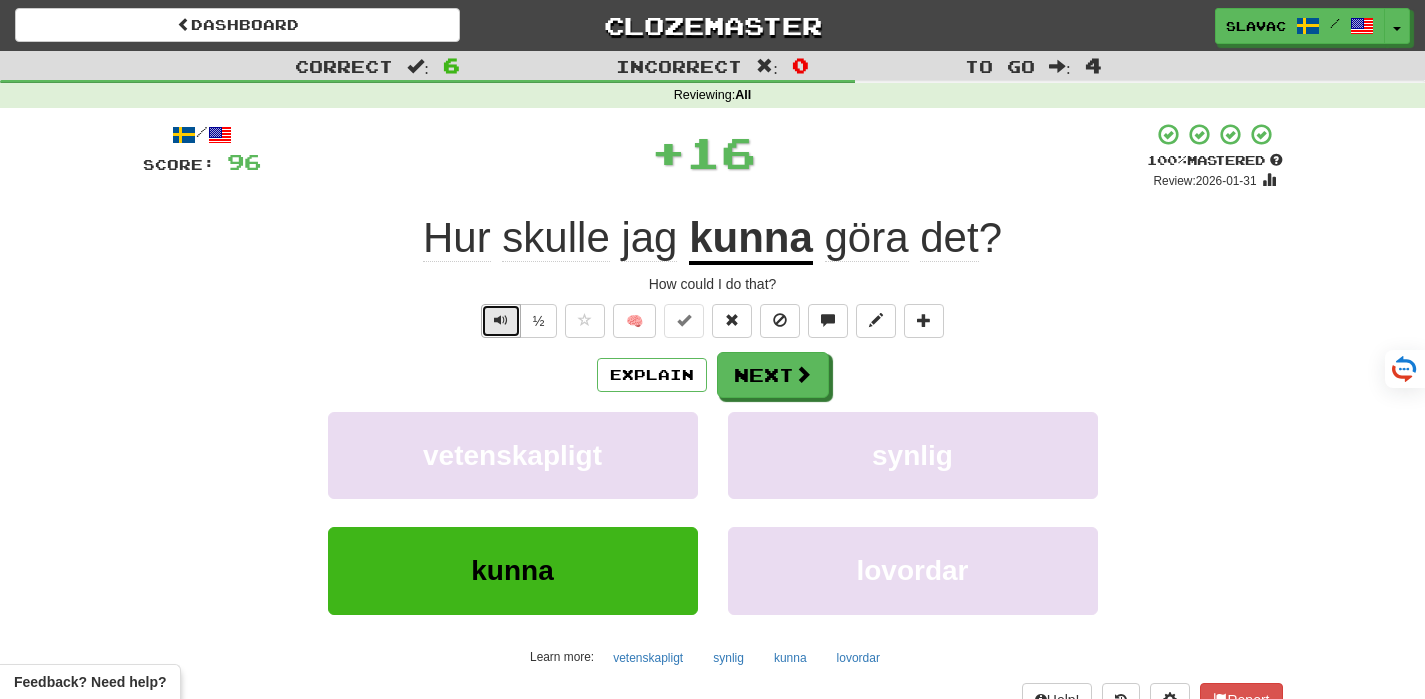 click at bounding box center [501, 320] 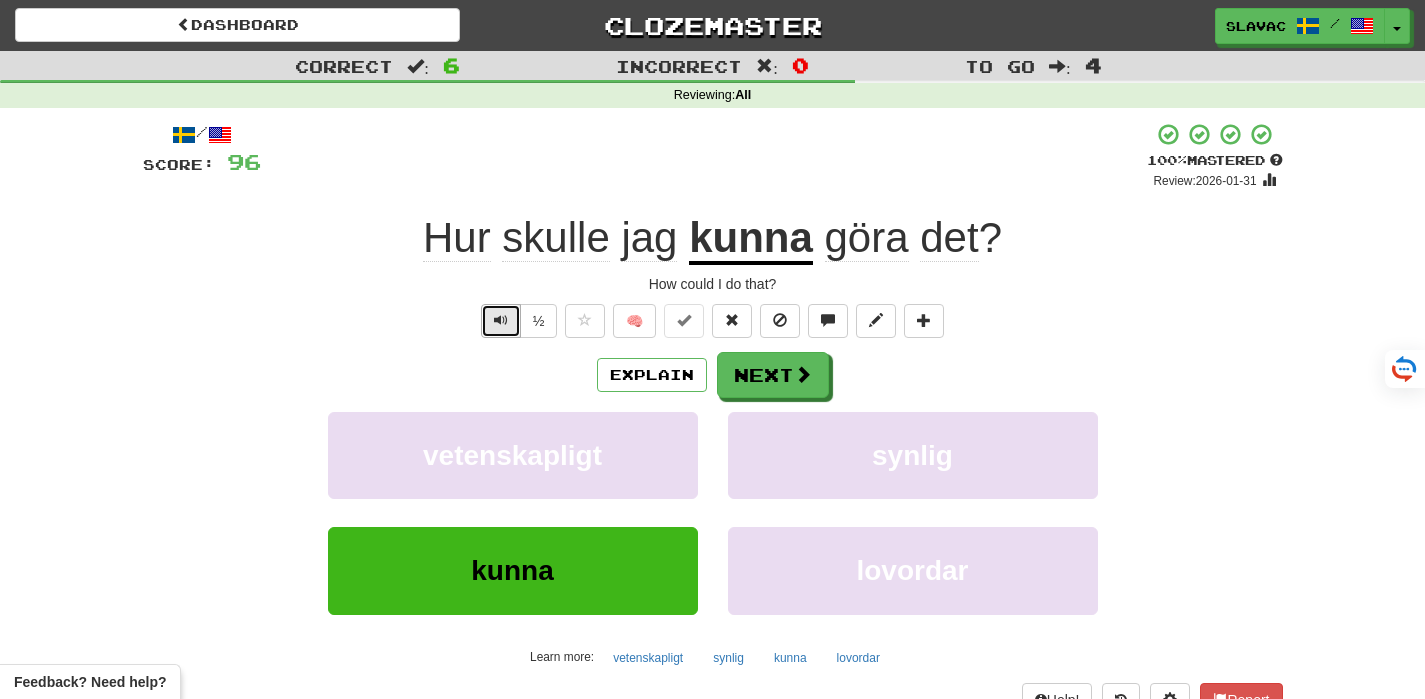click at bounding box center [501, 320] 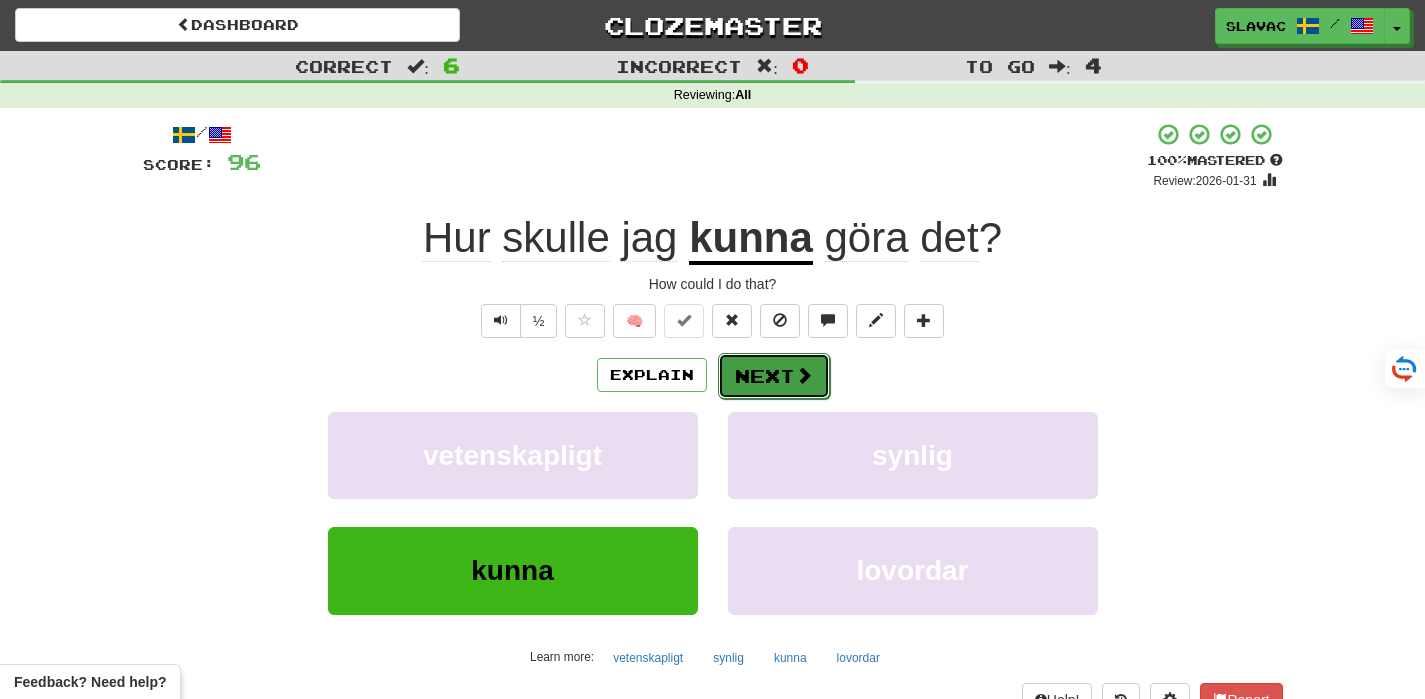 click on "Next" at bounding box center (774, 376) 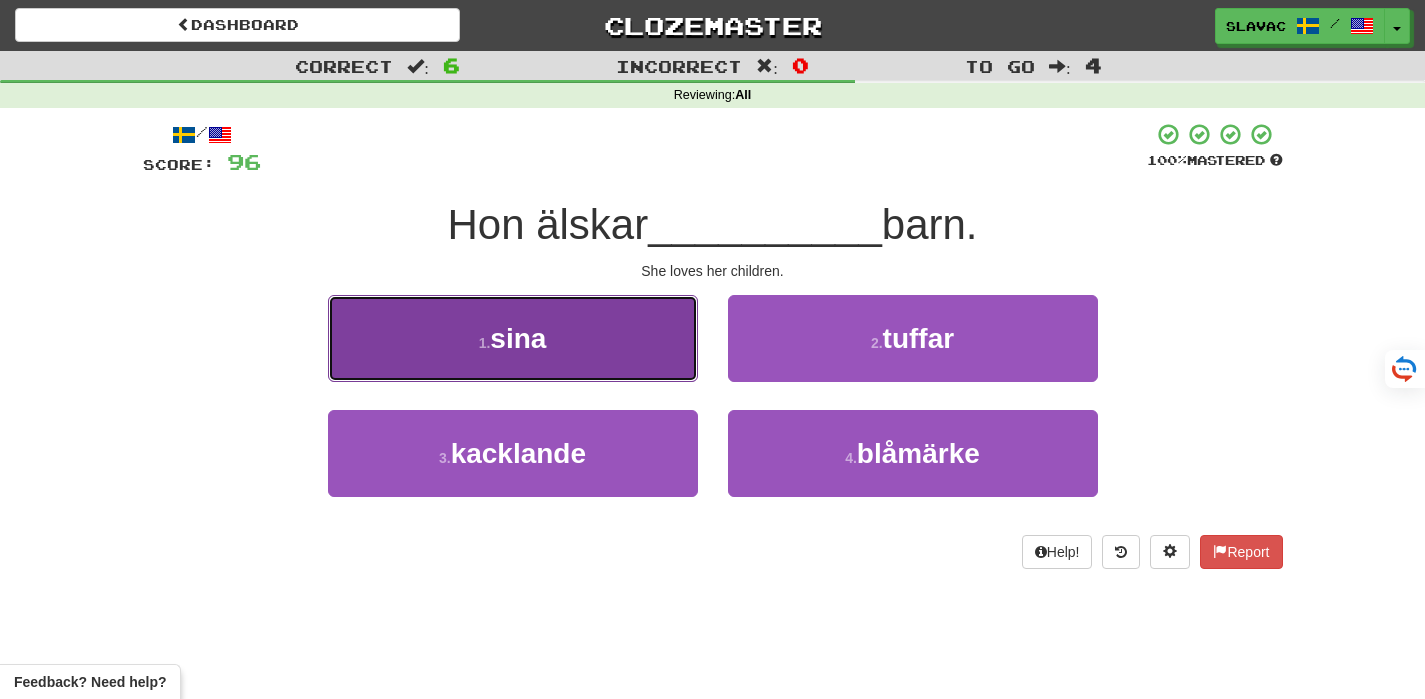 click on "1 .  sina" at bounding box center [513, 338] 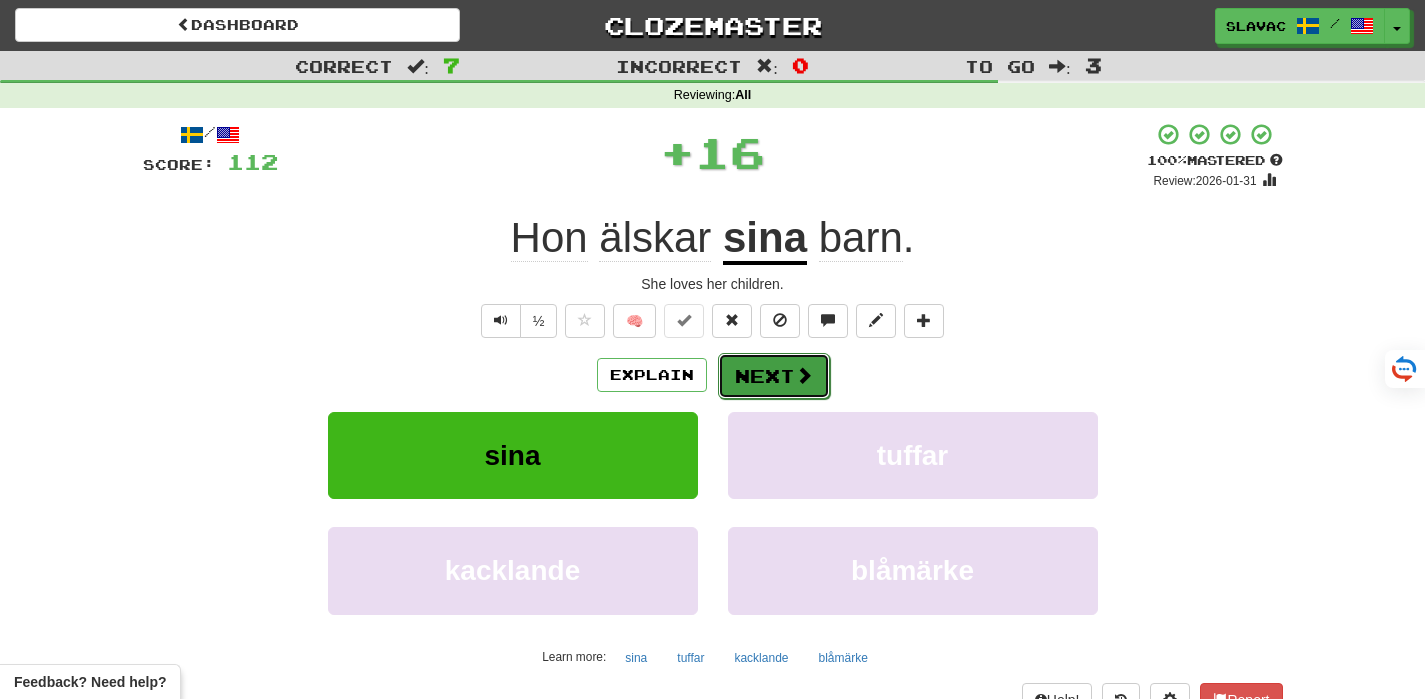 click on "Next" at bounding box center (774, 376) 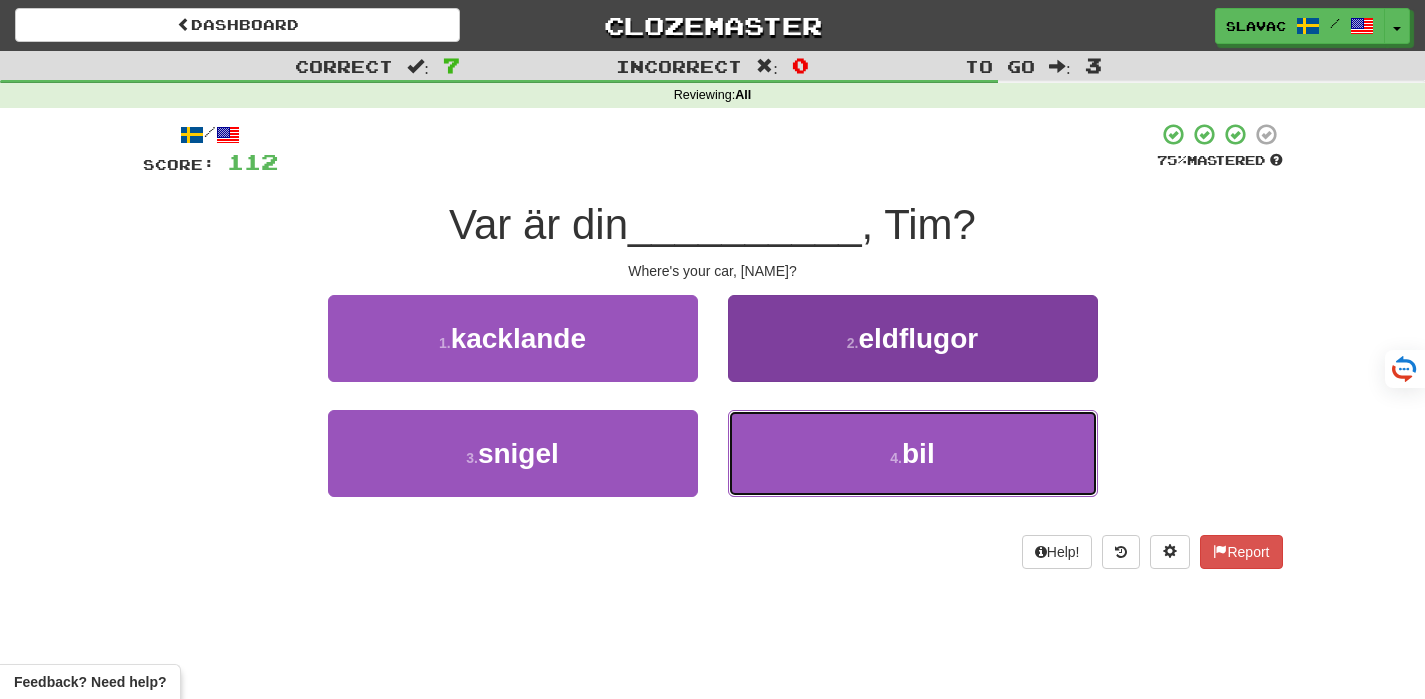 click on "4 .  bil" at bounding box center (913, 453) 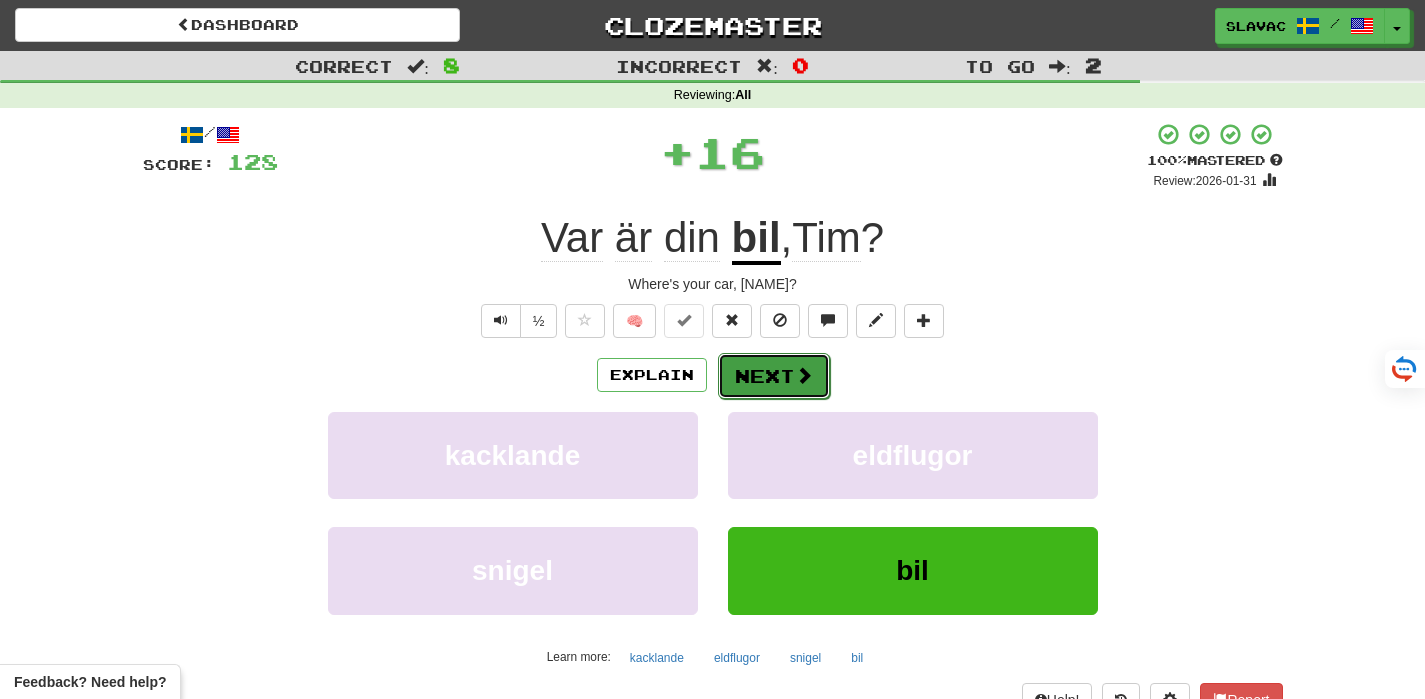 click on "Next" at bounding box center [774, 376] 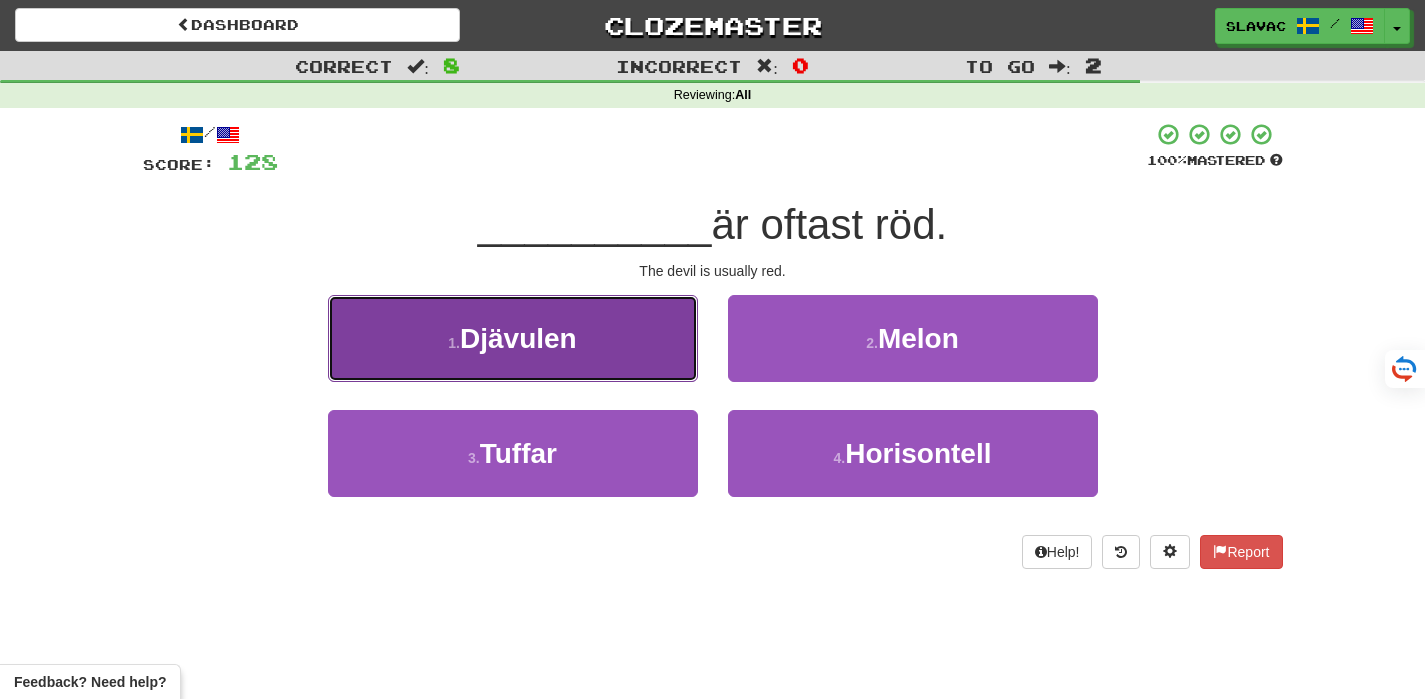 click on "1 .  Djävulen" at bounding box center (513, 338) 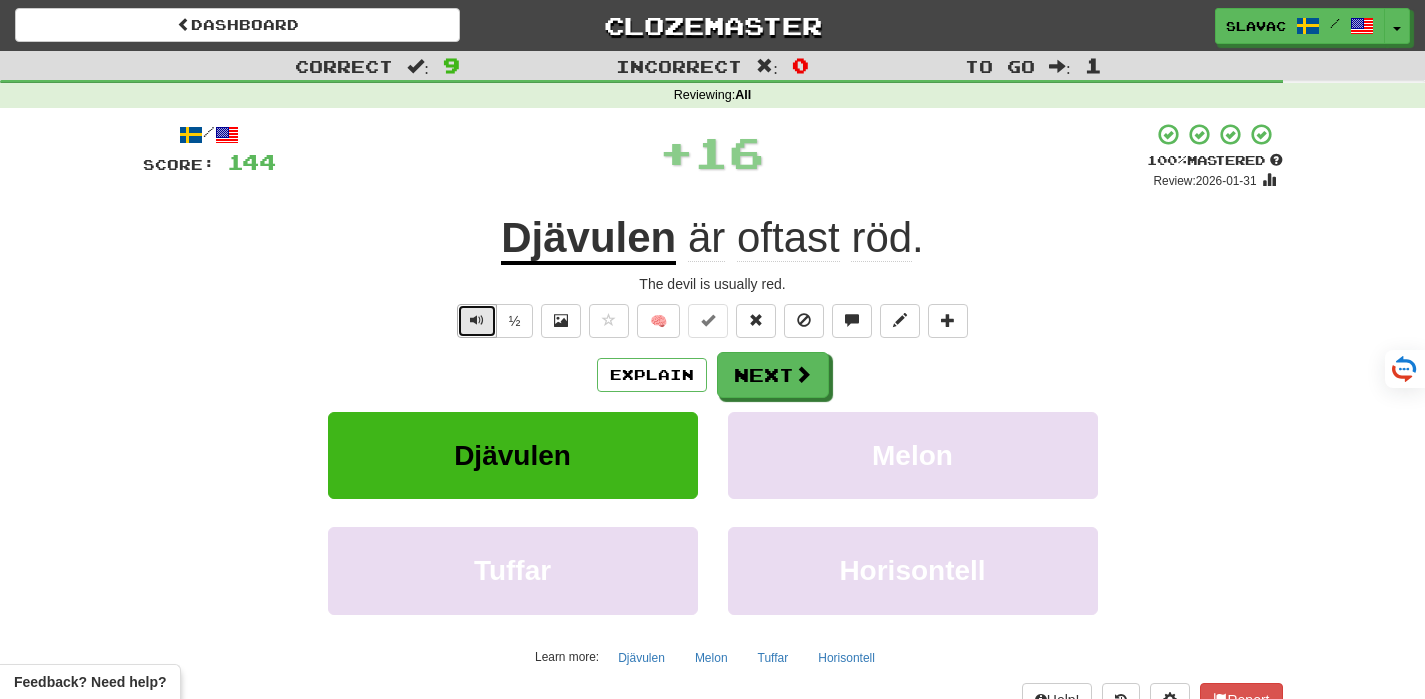click at bounding box center [477, 320] 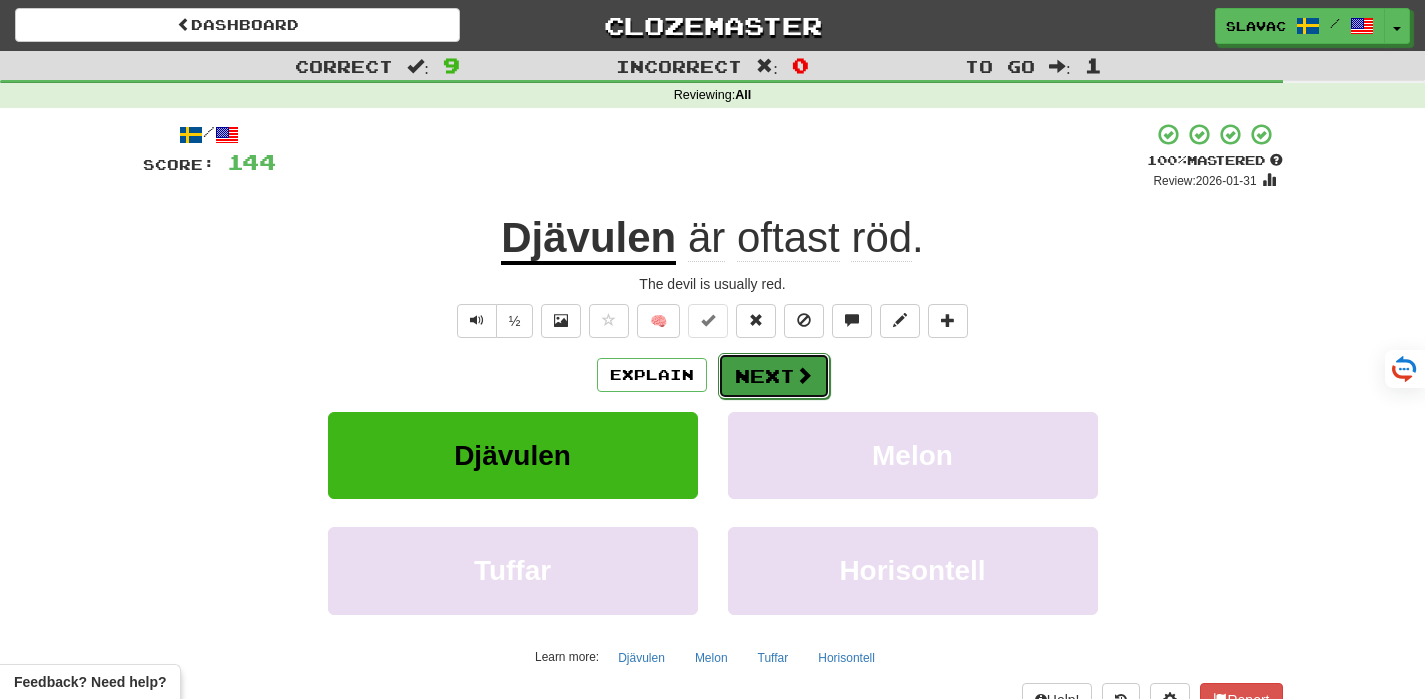 click on "Next" at bounding box center [774, 376] 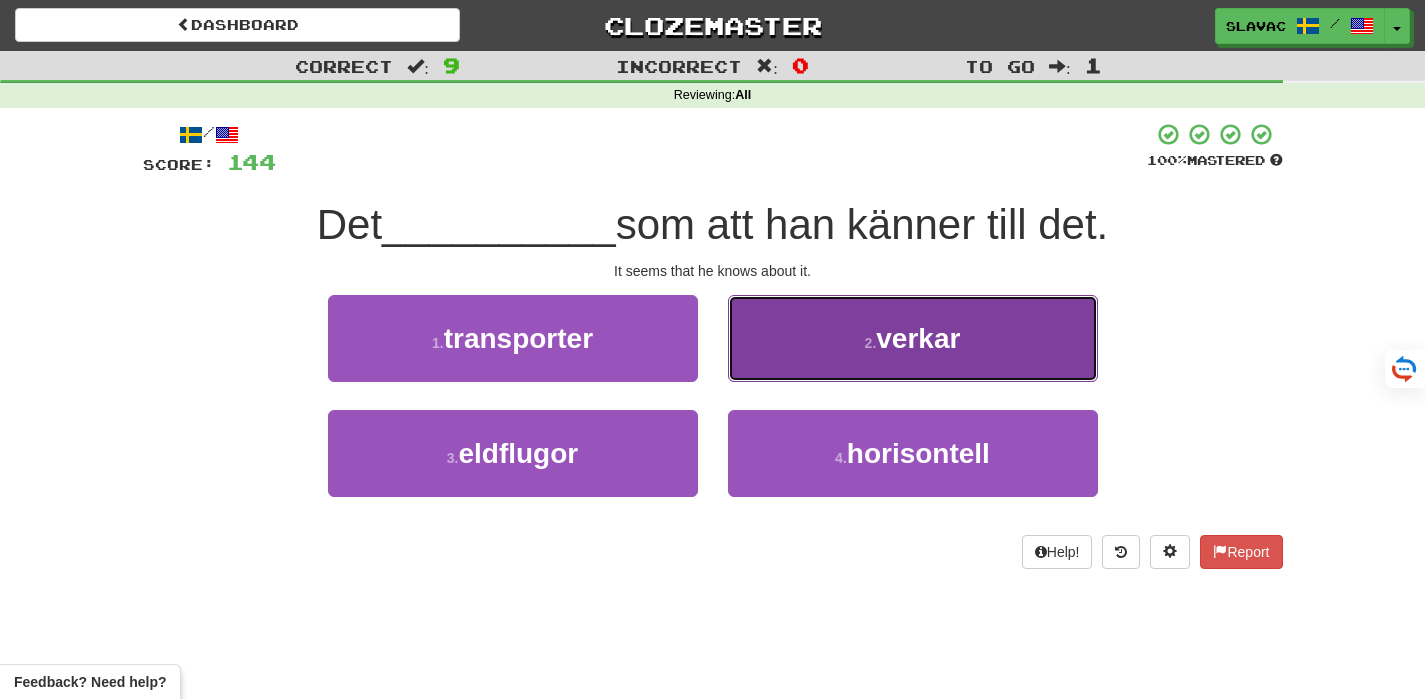 click on "verkar" at bounding box center [918, 338] 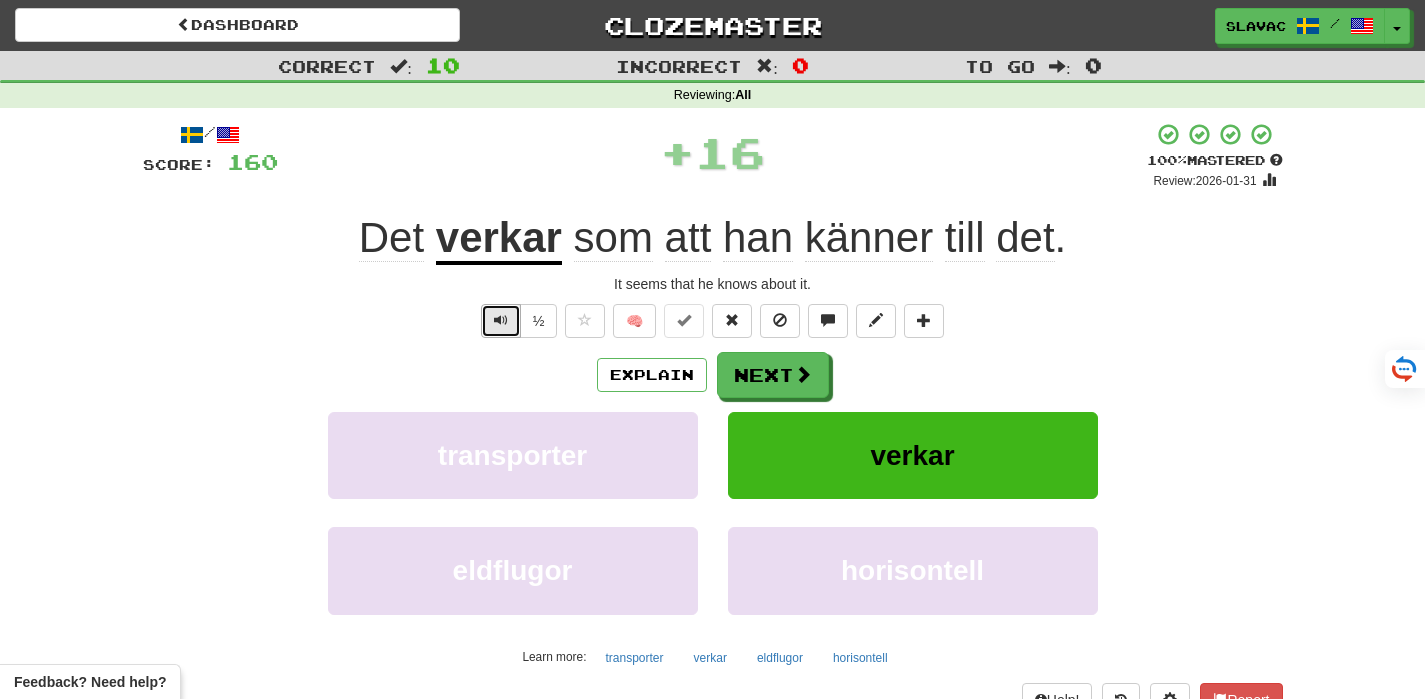 click at bounding box center (501, 320) 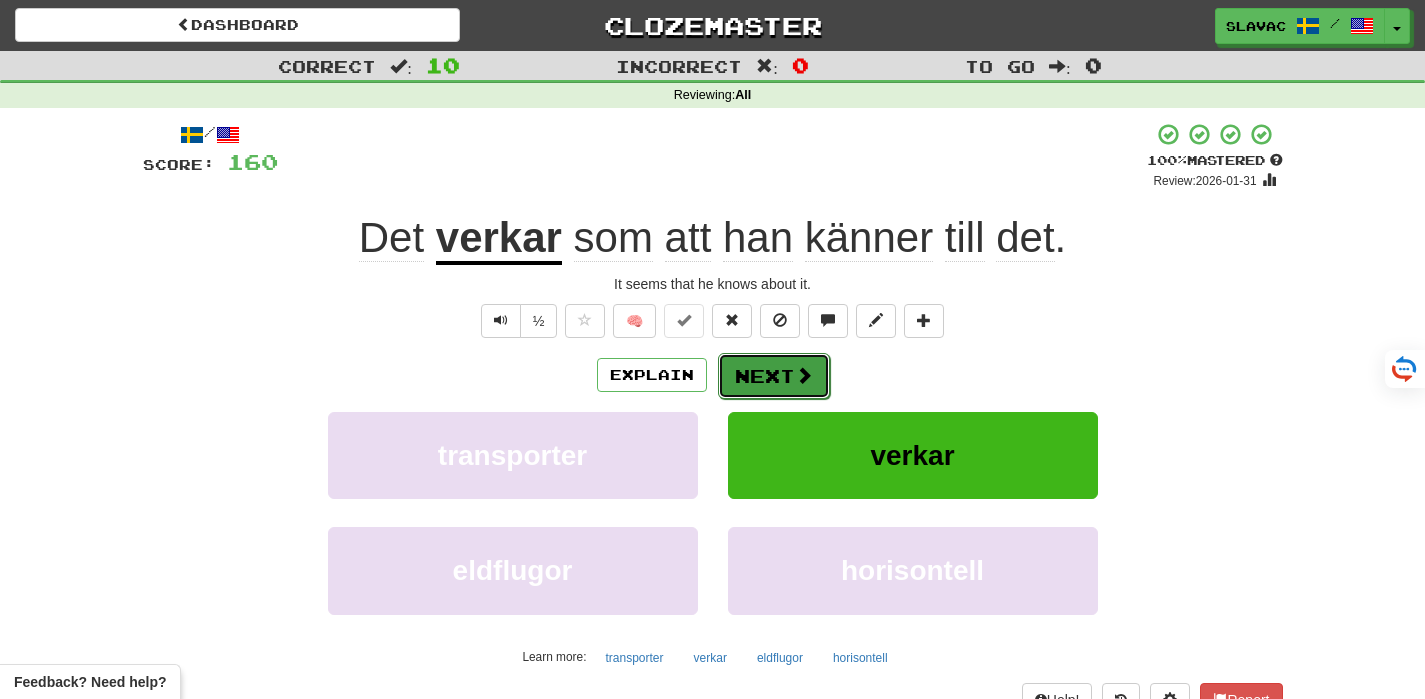 click on "Next" at bounding box center (774, 376) 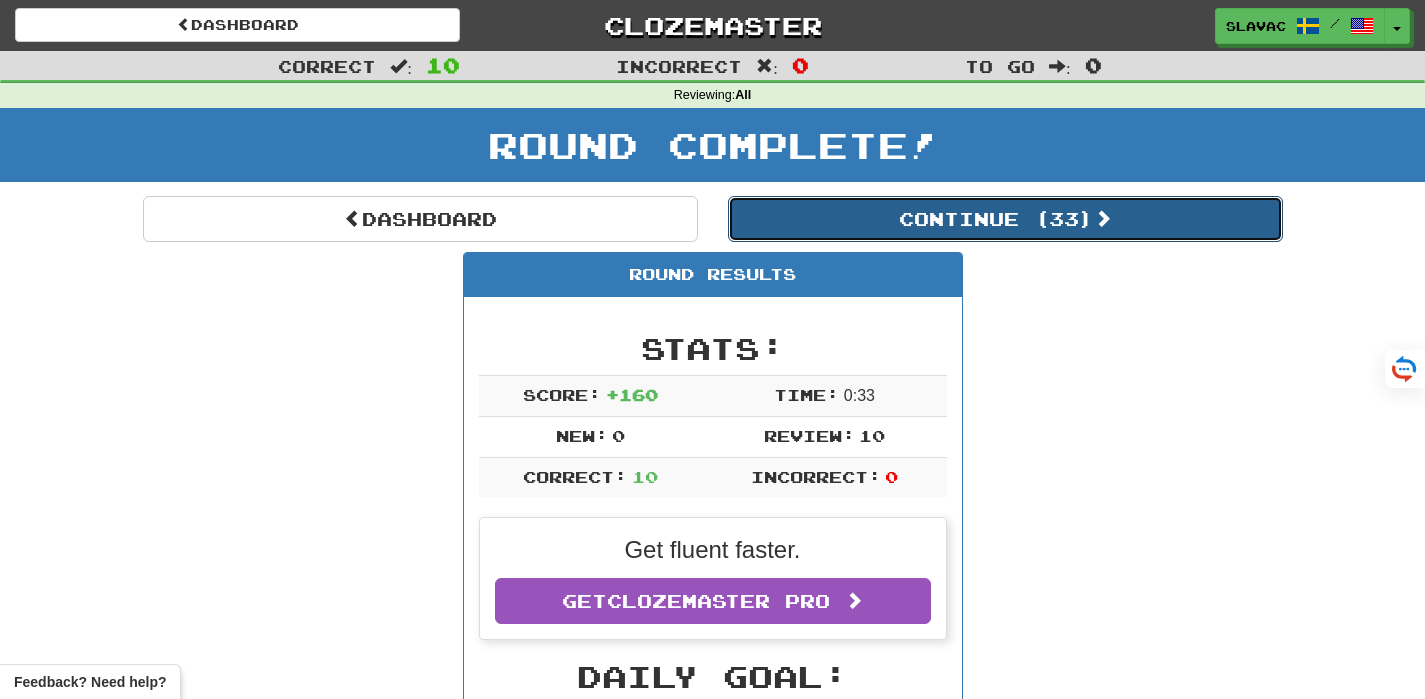 click on "Continue ( 33 )" at bounding box center [1005, 219] 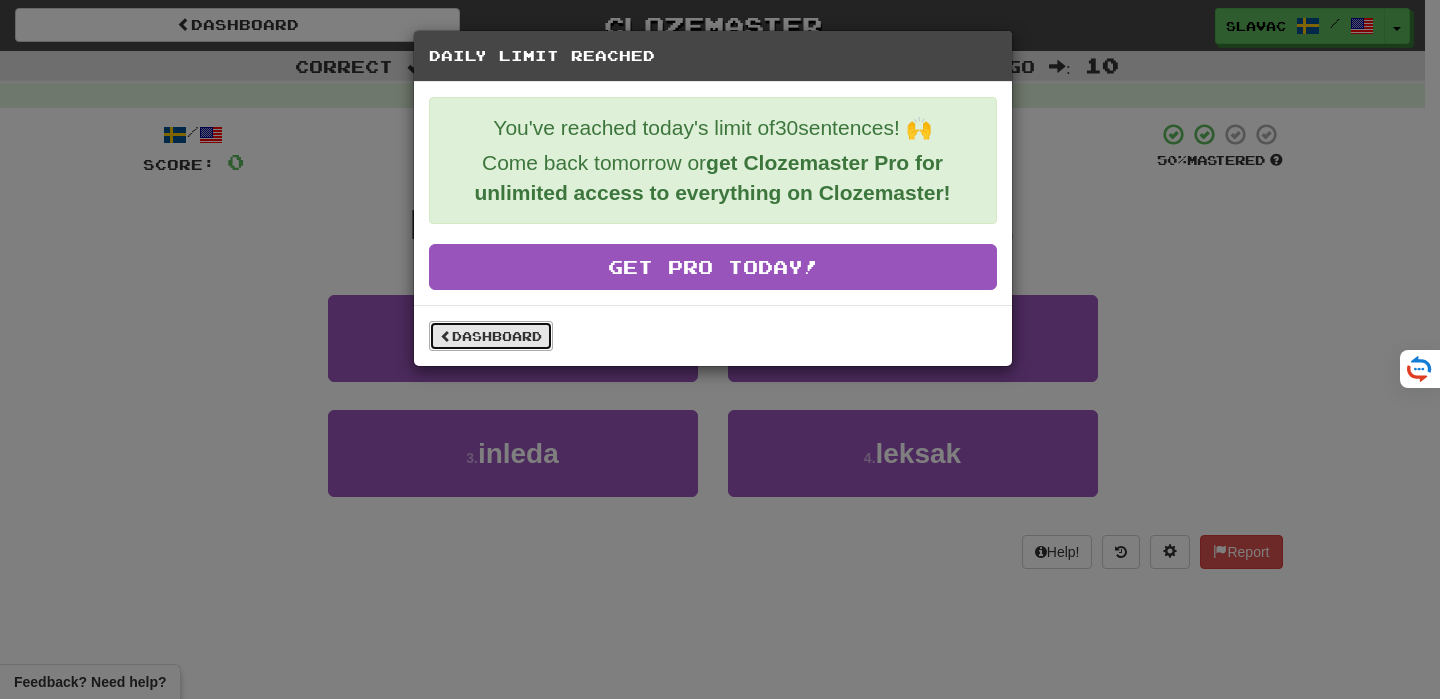drag, startPoint x: 490, startPoint y: 335, endPoint x: 525, endPoint y: 344, distance: 36.138622 